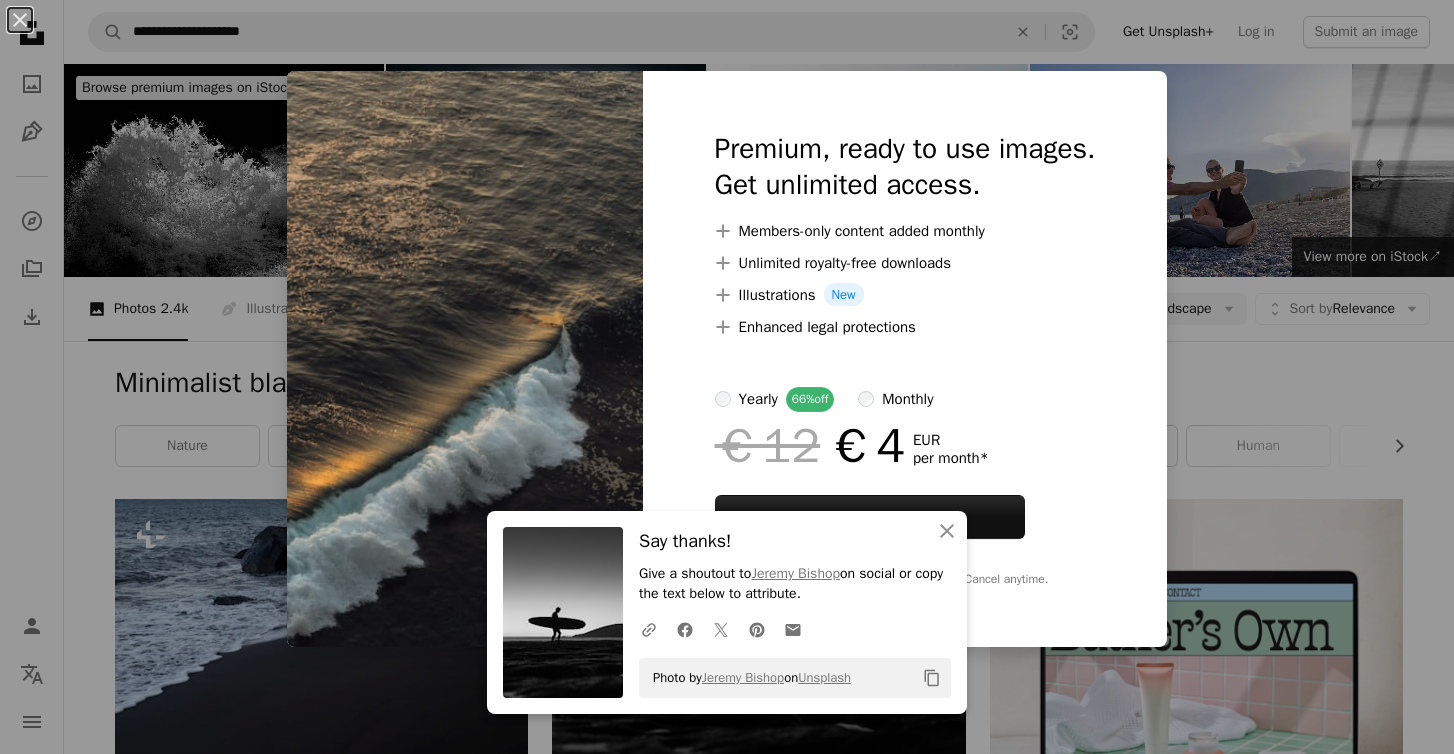 scroll, scrollTop: 699, scrollLeft: 0, axis: vertical 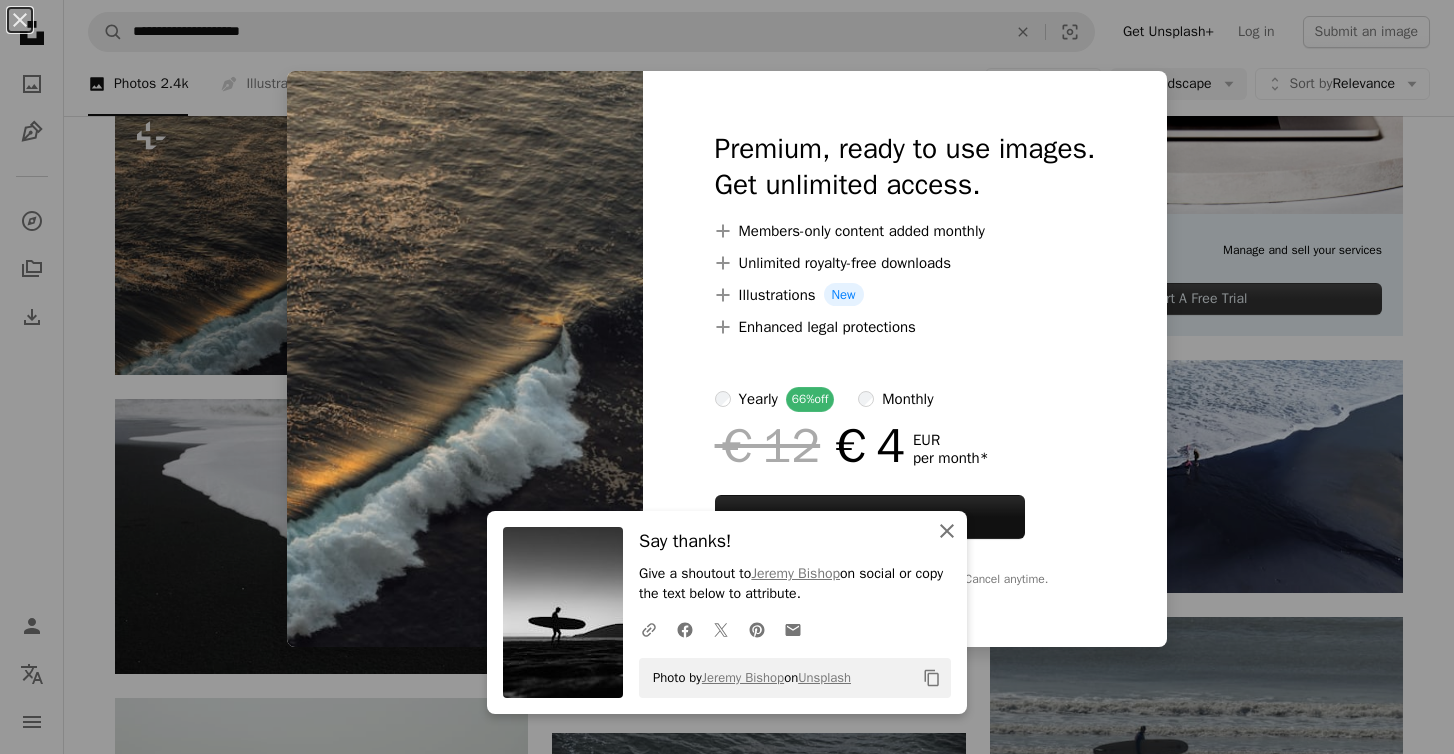 click on "An X shape" 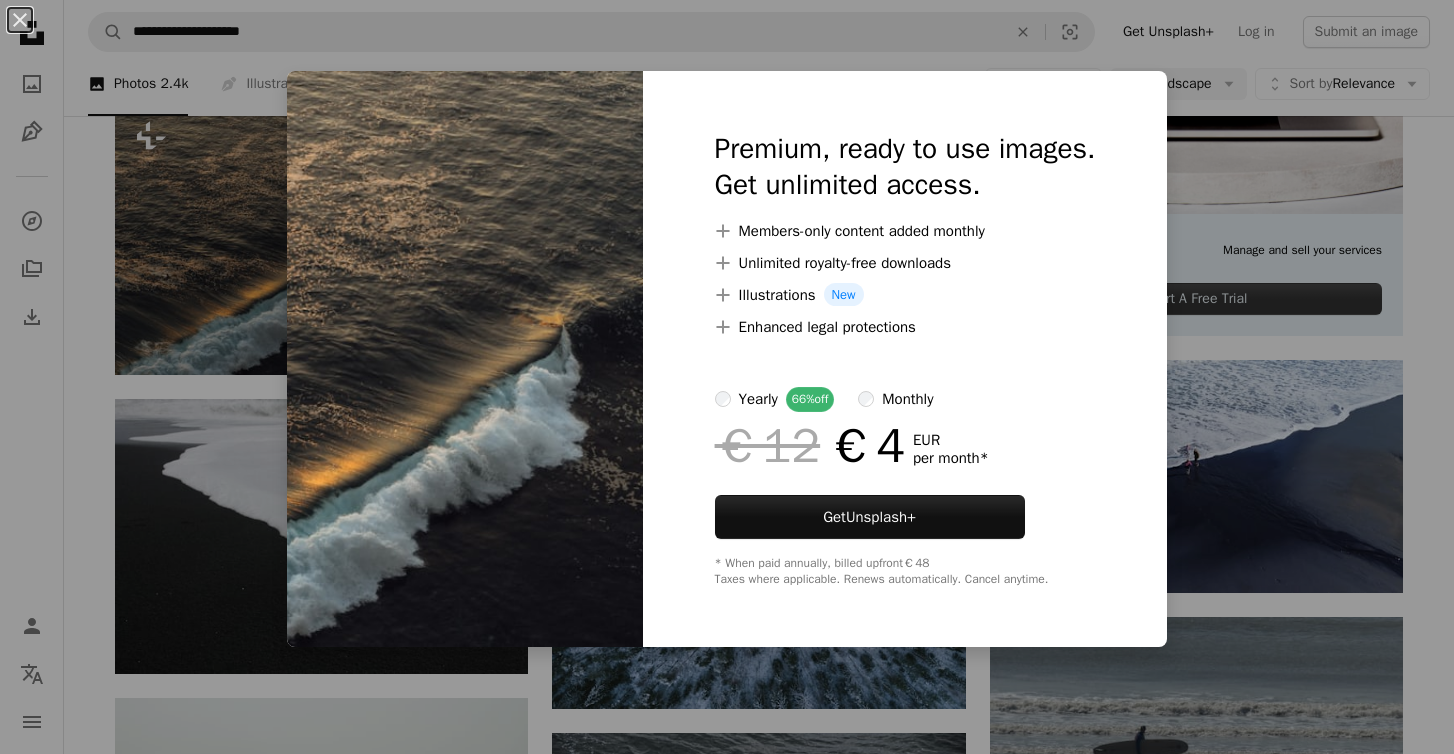 click on "An X shape Premium, ready to use images. Get unlimited access. A plus sign Members-only content added monthly A plus sign Unlimited royalty-free downloads A plus sign Illustrations  New A plus sign Enhanced legal protections yearly 66%  off monthly €12   €4 EUR per month * Get  Unsplash+ * When paid annually, billed upfront  €48 Taxes where applicable. Renews automatically. Cancel anytime." at bounding box center (727, 377) 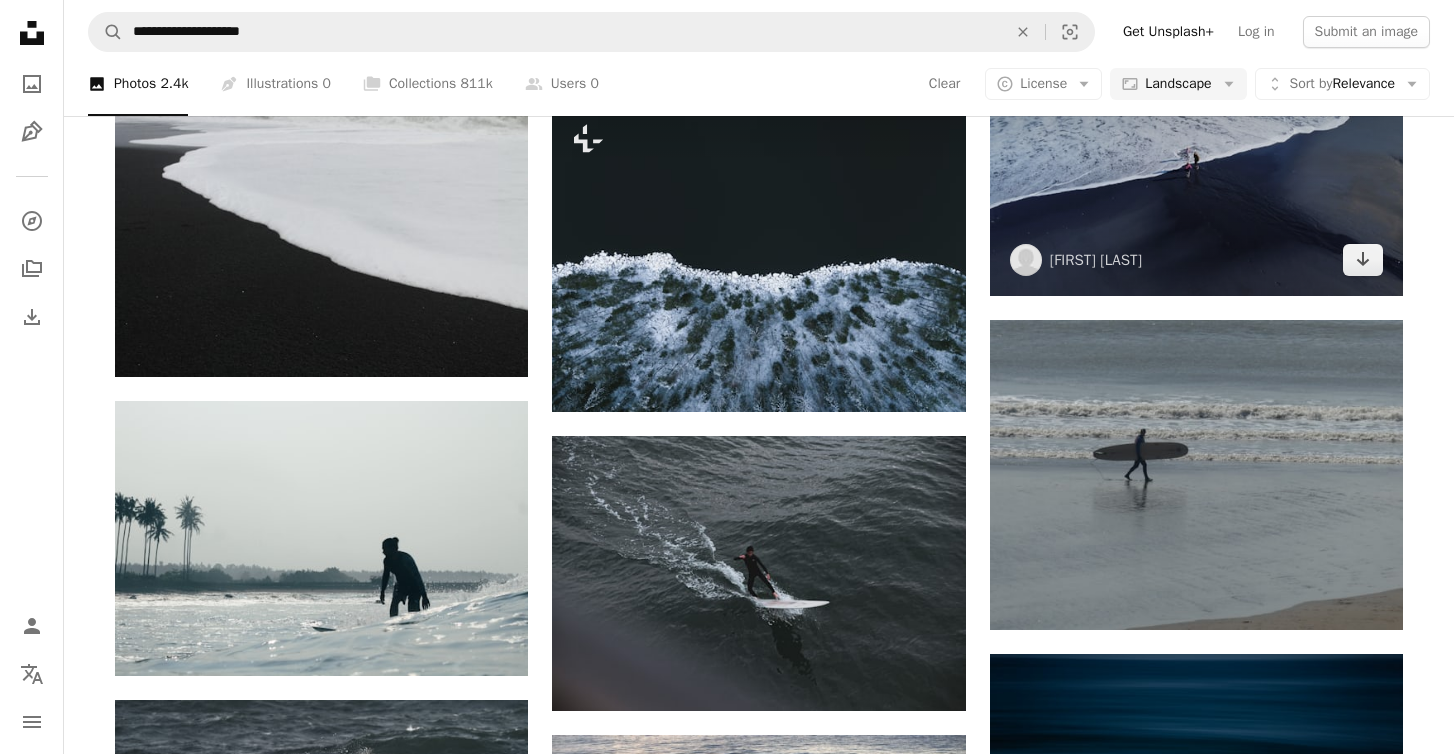 scroll, scrollTop: 997, scrollLeft: 0, axis: vertical 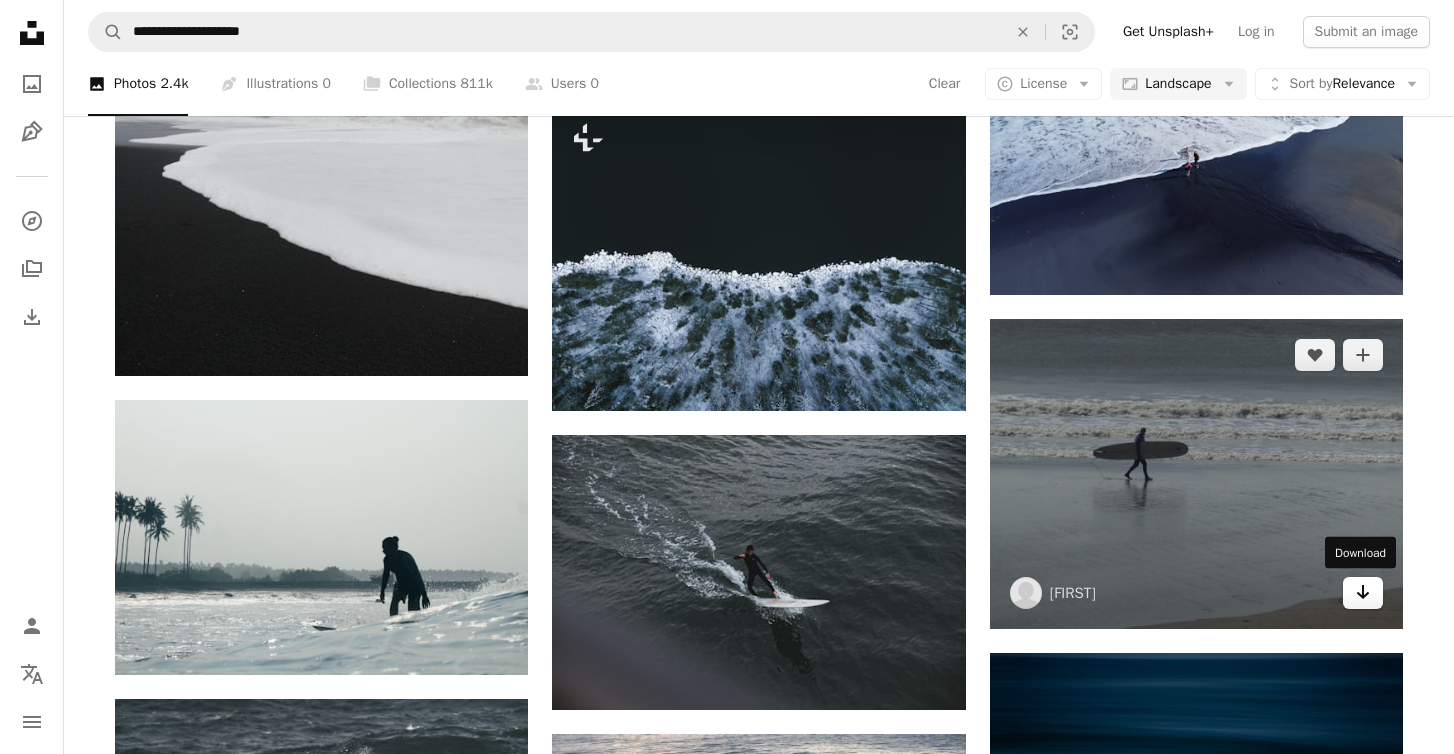 click on "Arrow pointing down" at bounding box center [1363, 593] 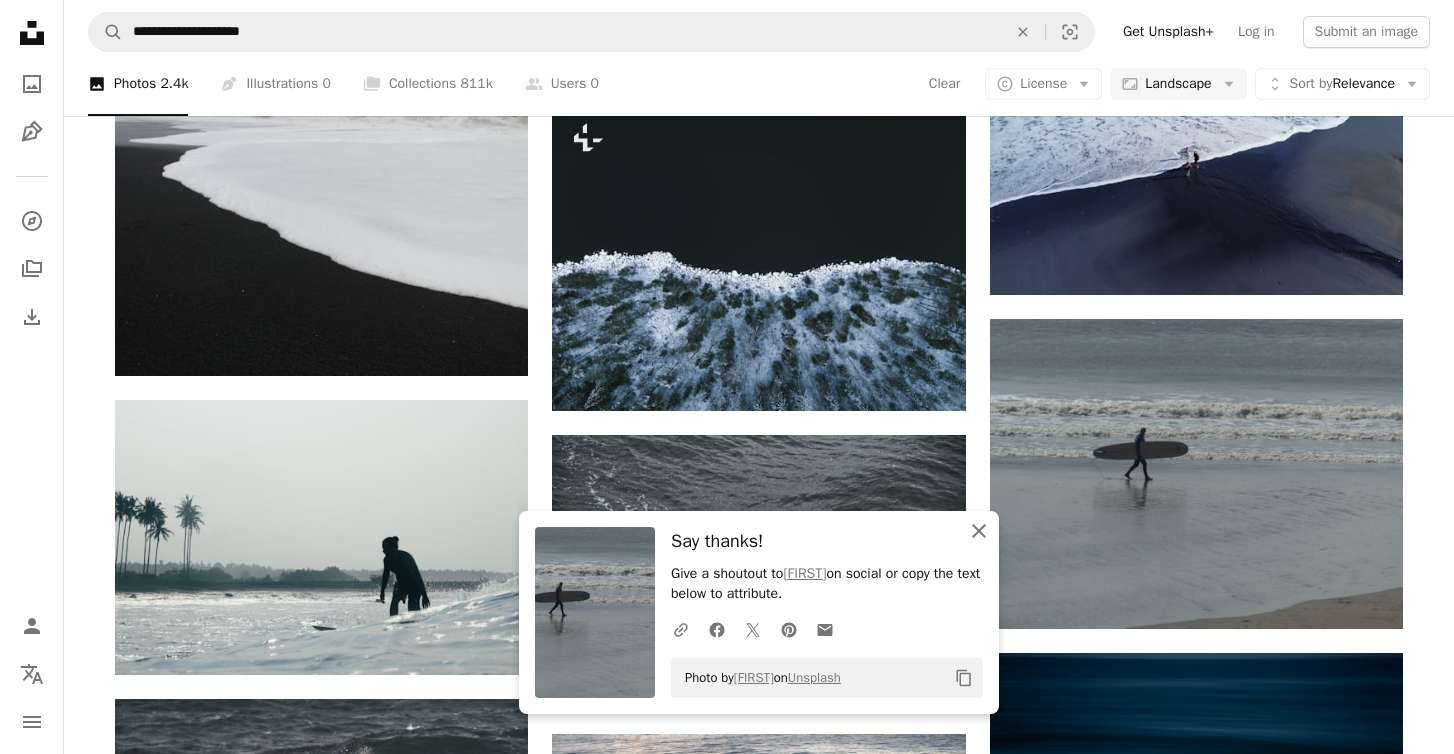 click 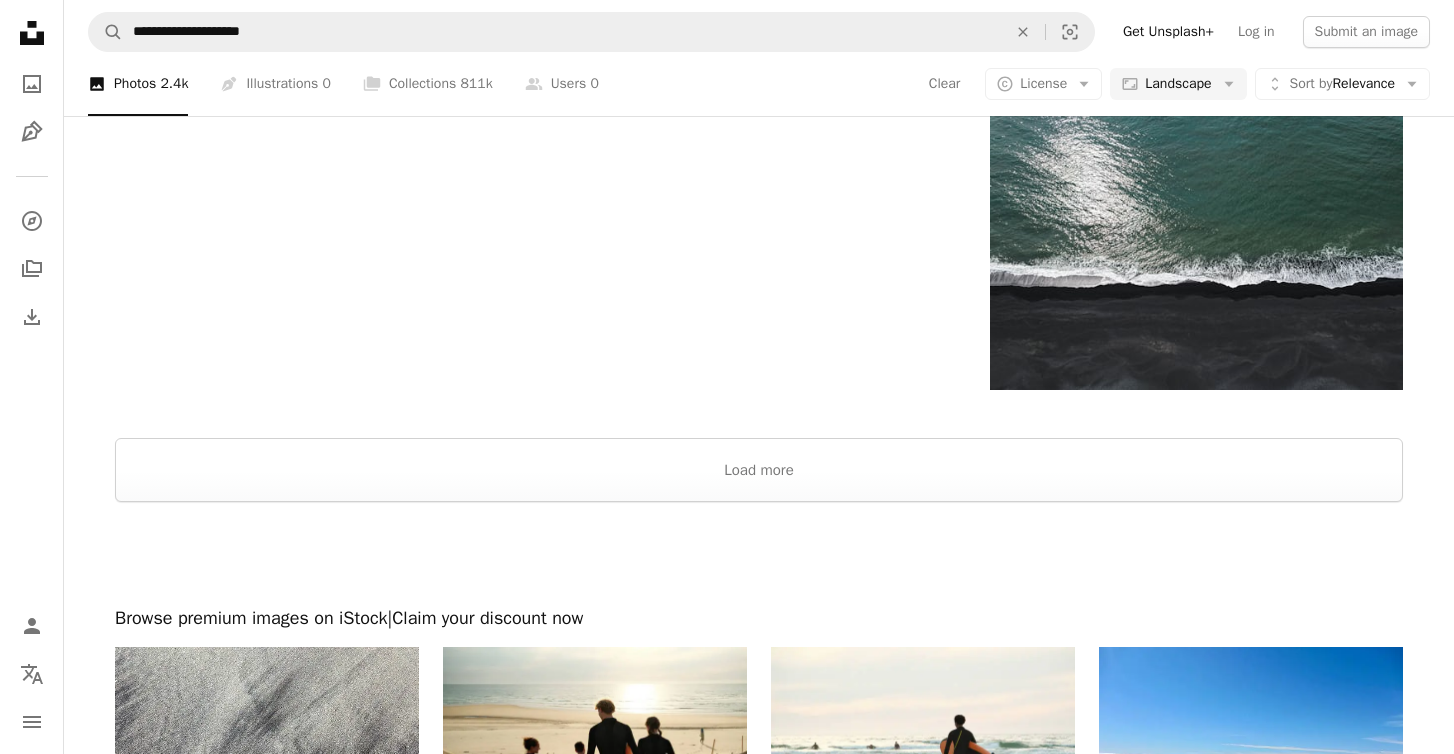 scroll, scrollTop: 2745, scrollLeft: 0, axis: vertical 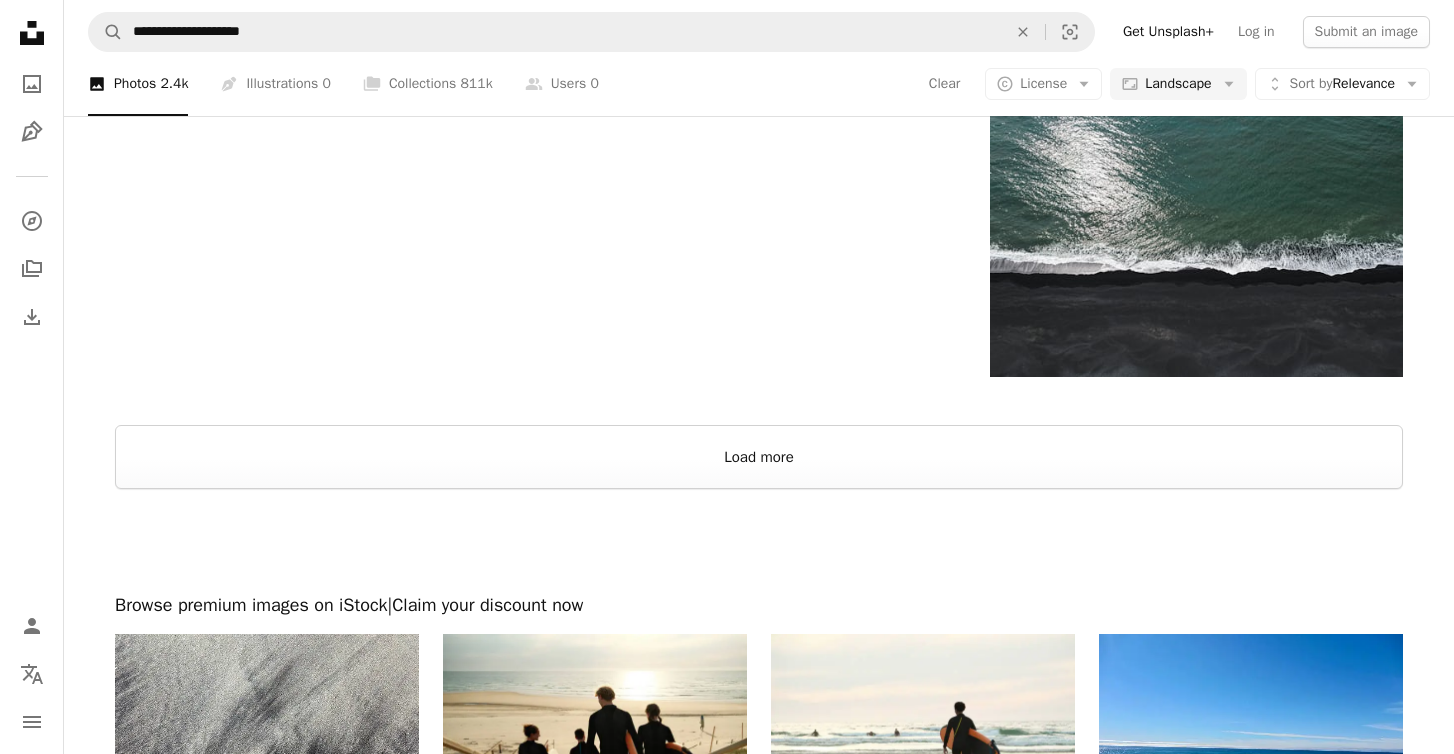 click on "Load more" at bounding box center [759, 457] 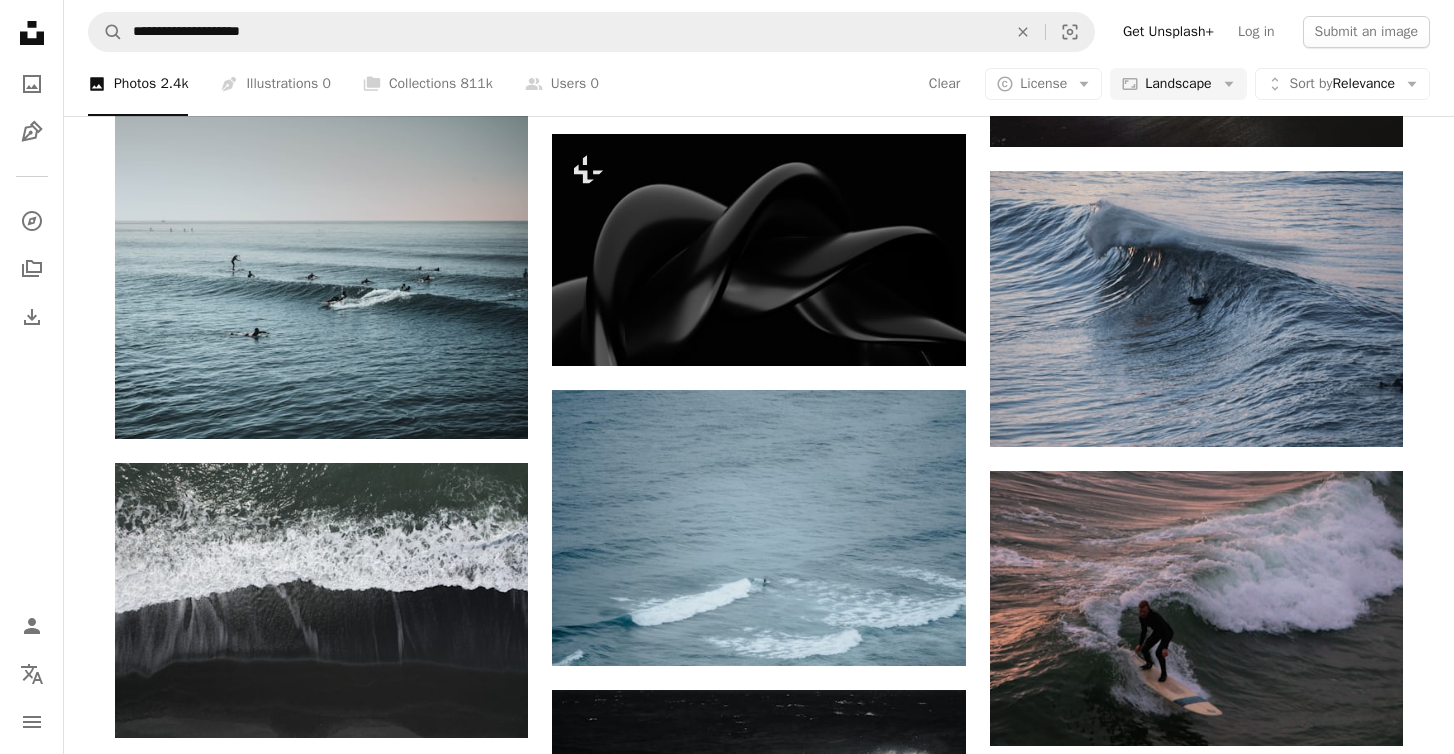 scroll, scrollTop: 16176, scrollLeft: 0, axis: vertical 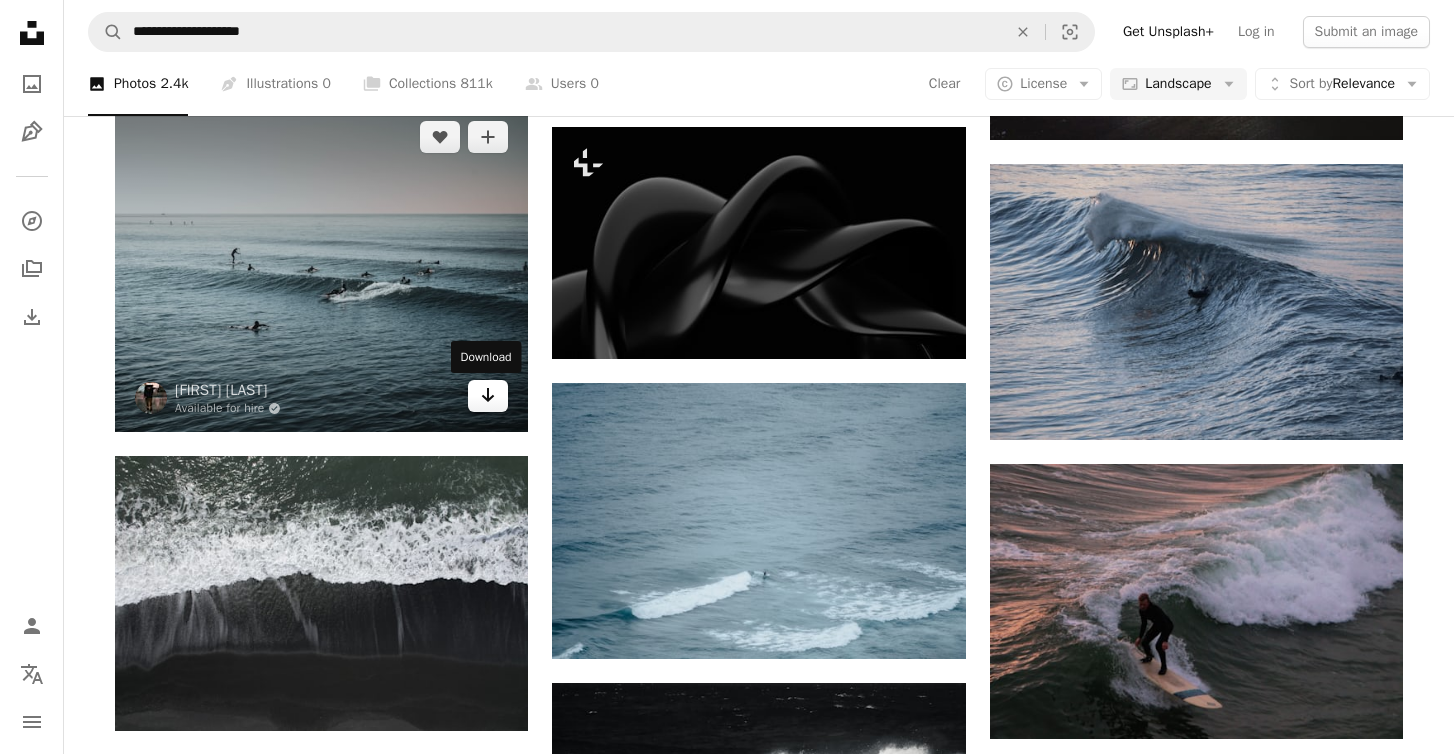 click on "Arrow pointing down" 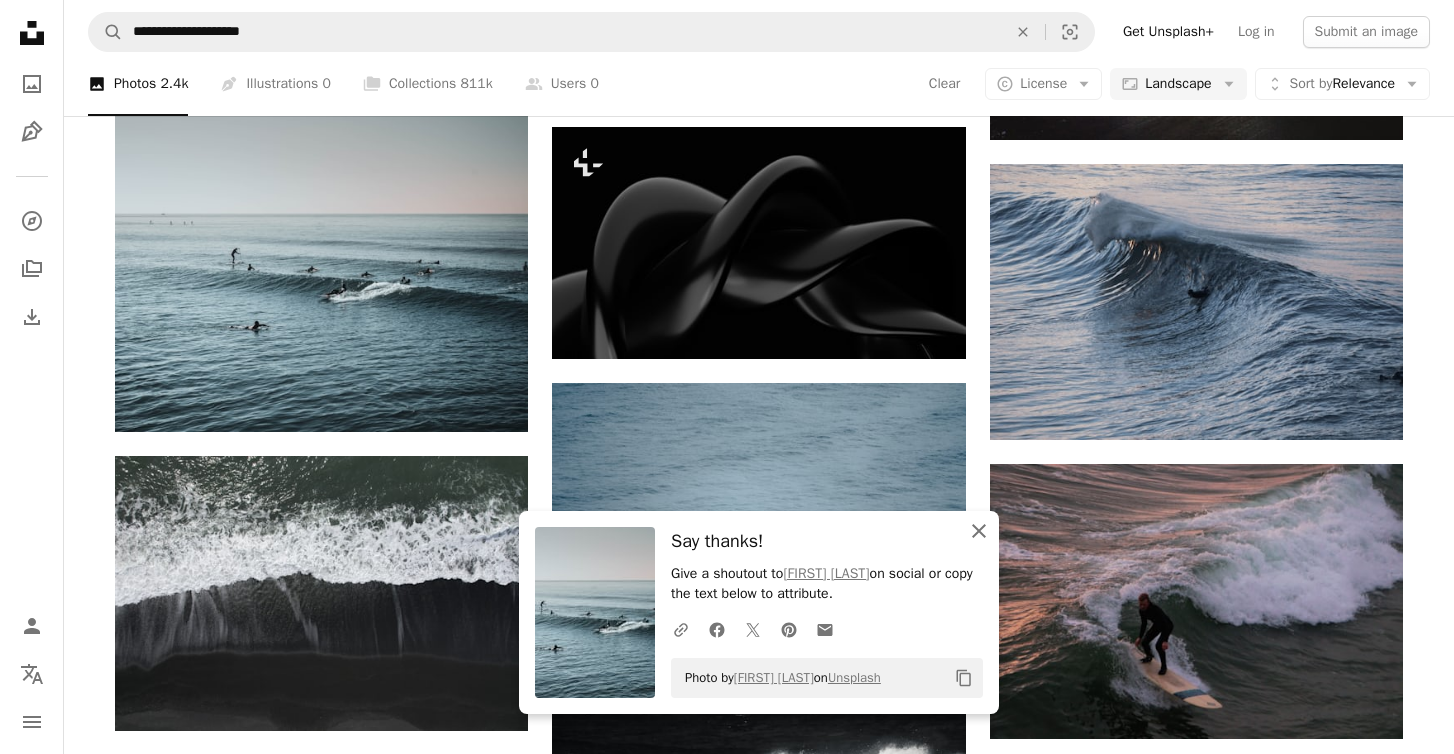 click on "An X shape" 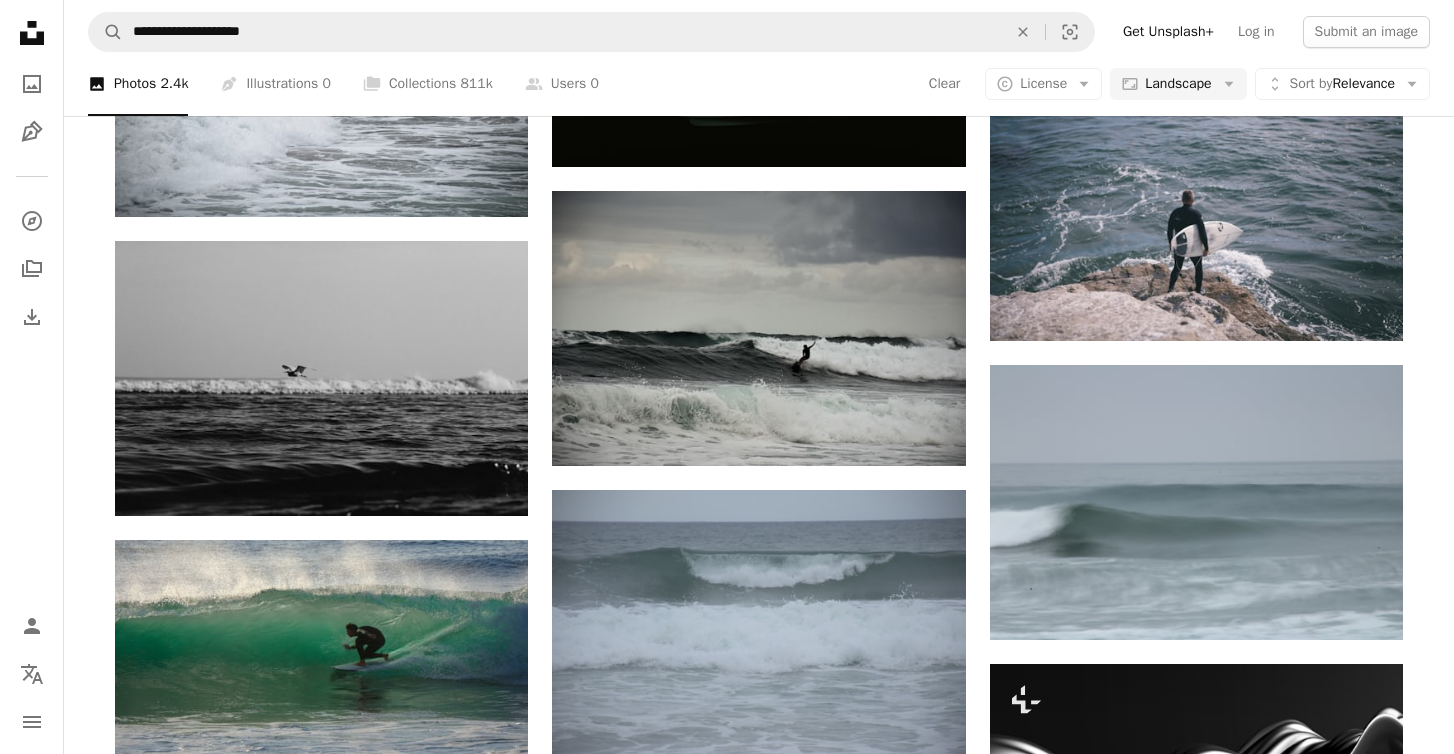 scroll, scrollTop: 18741, scrollLeft: 0, axis: vertical 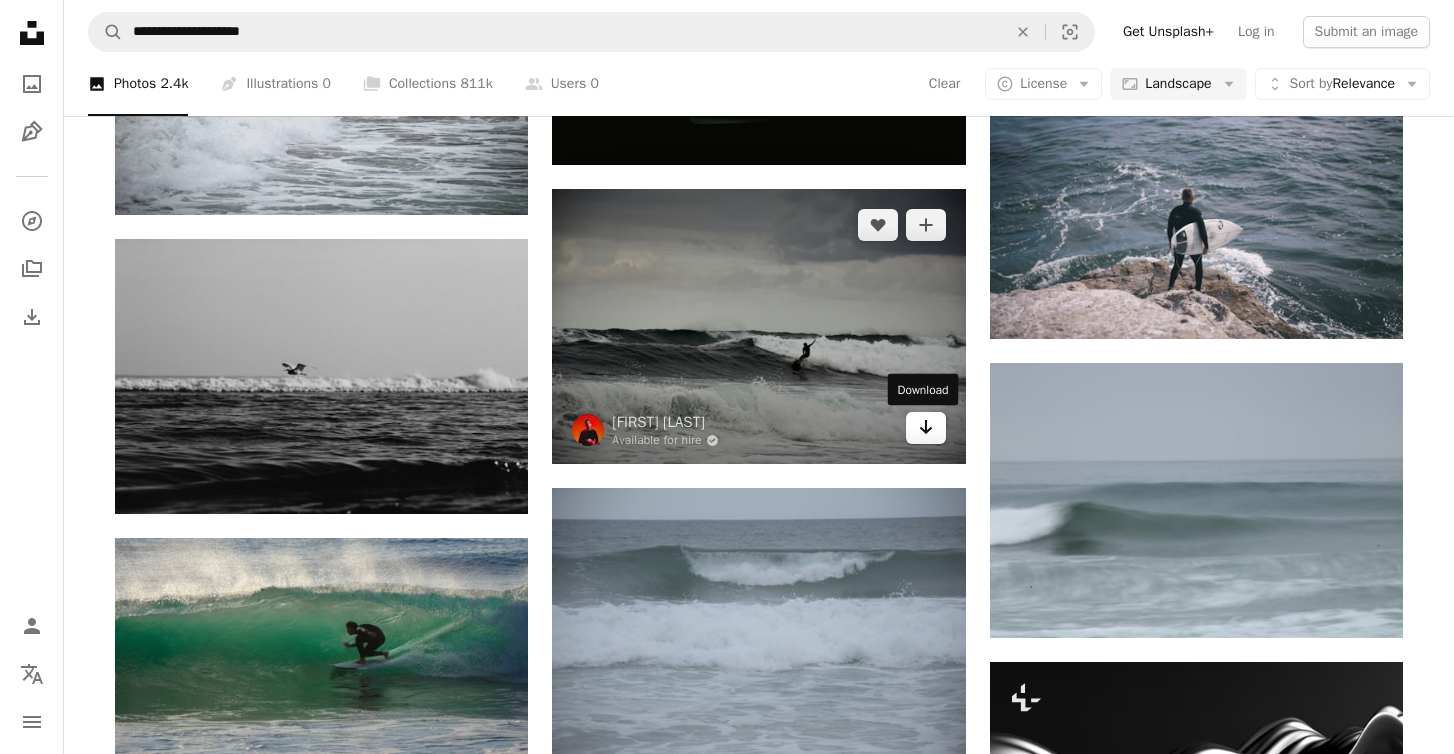 click on "Arrow pointing down" at bounding box center (926, 428) 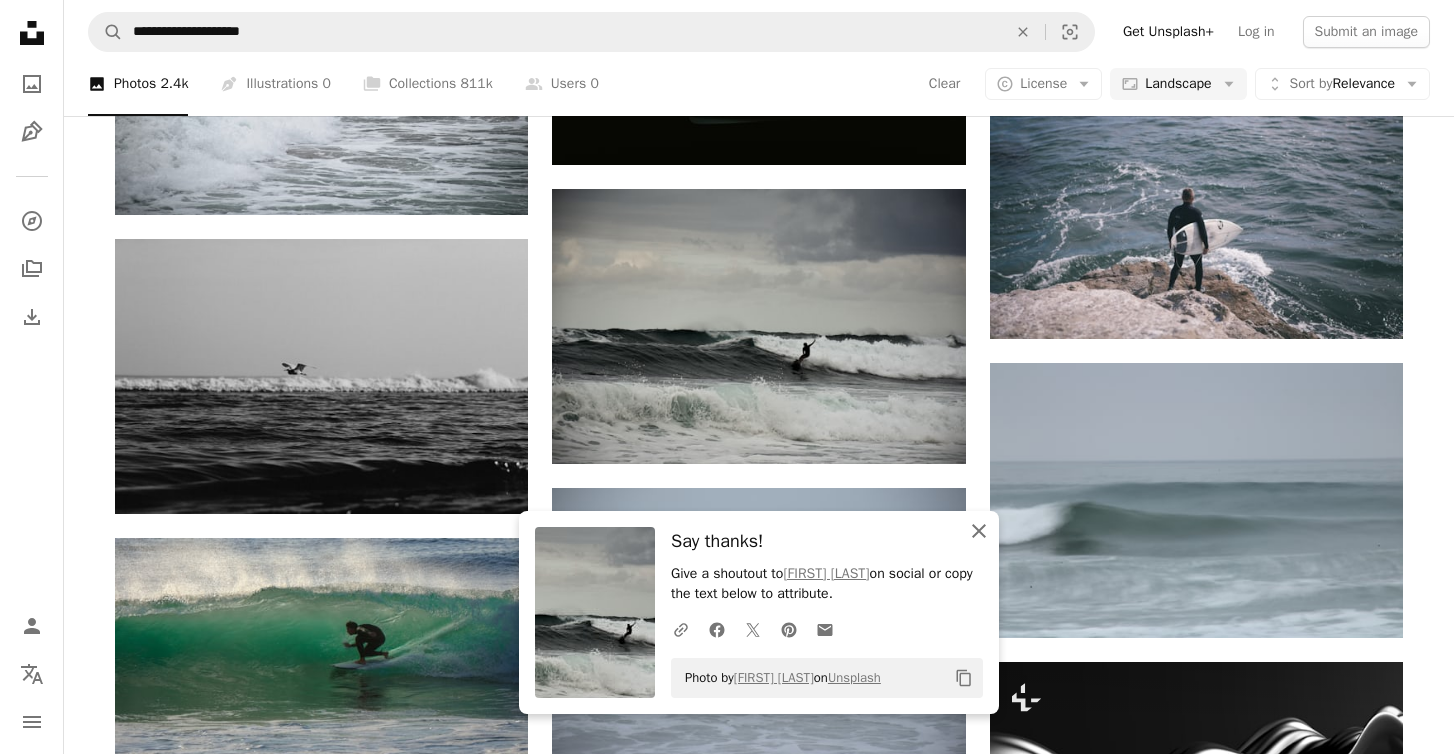 click on "An X shape" 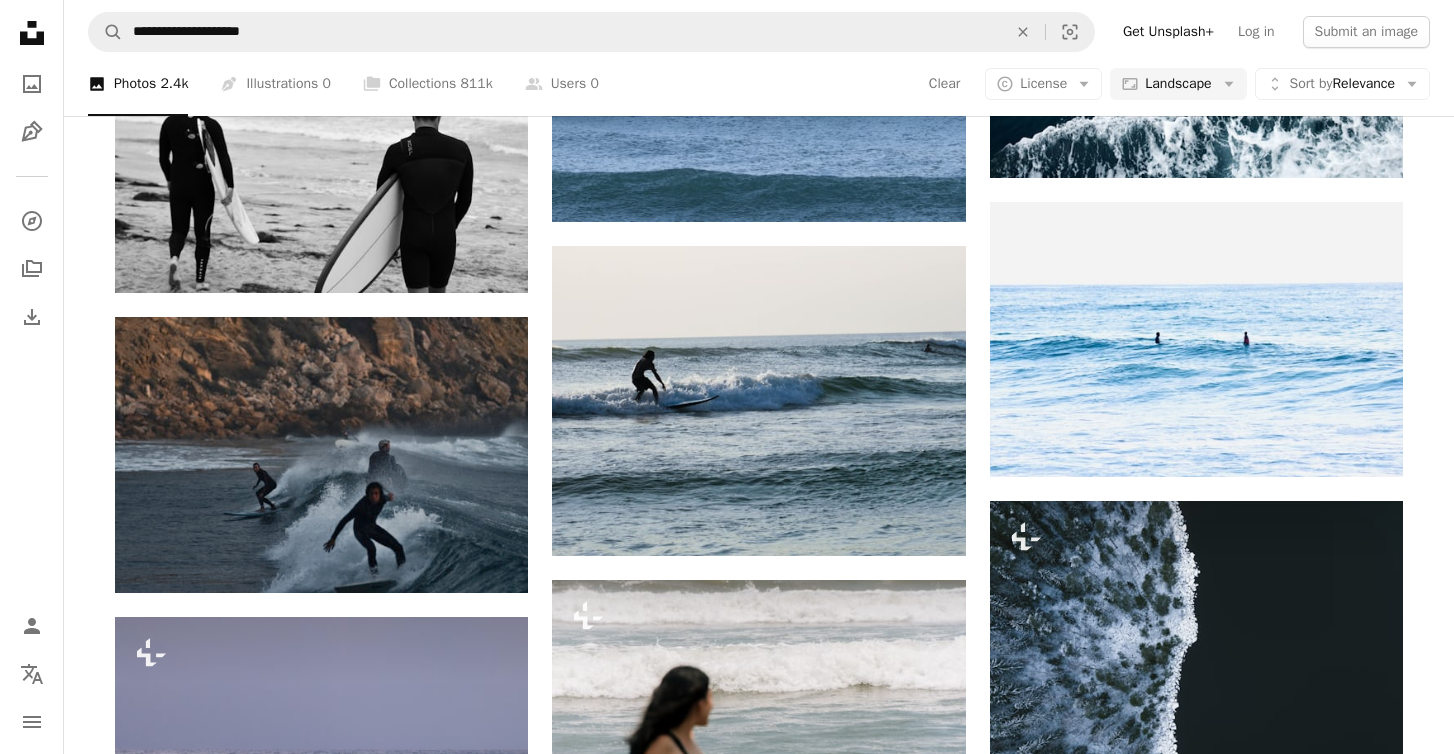 scroll, scrollTop: 31435, scrollLeft: 0, axis: vertical 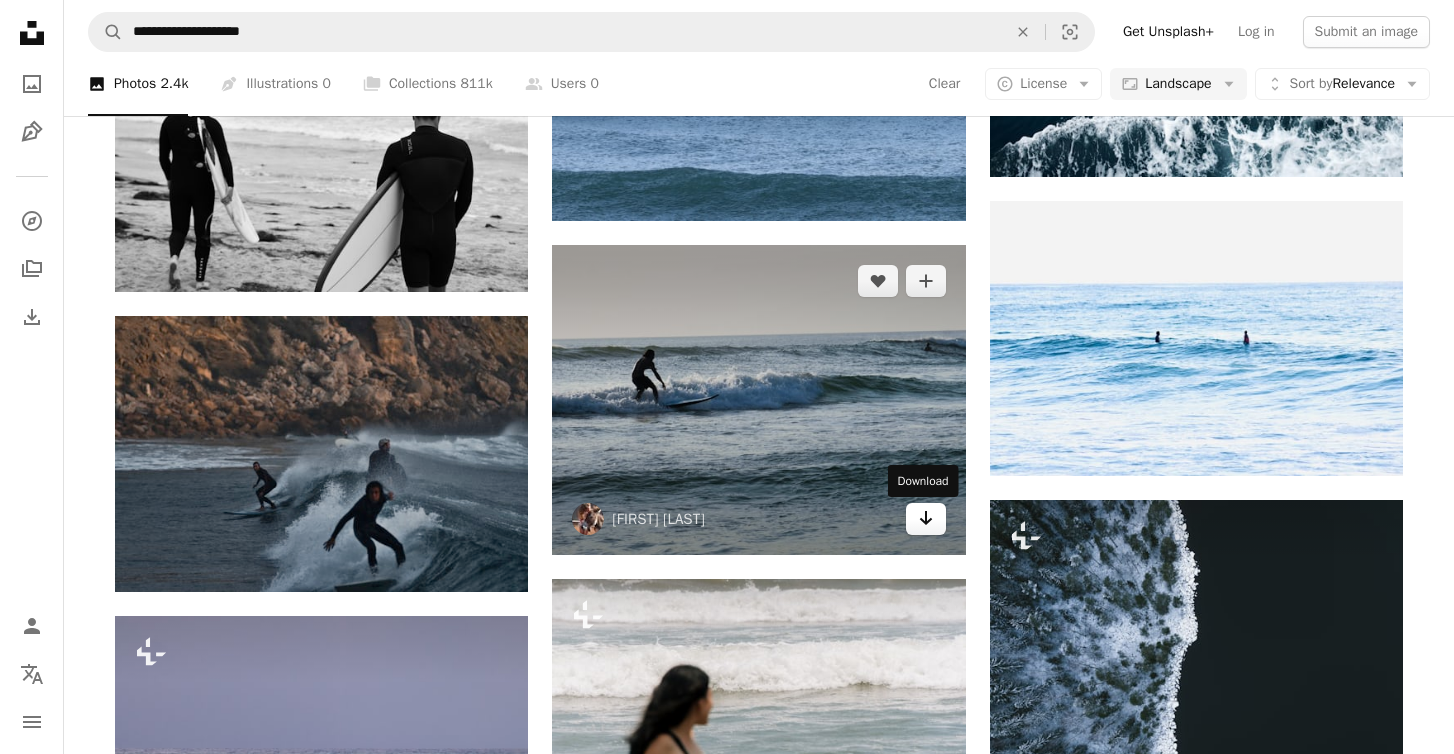 click on "Arrow pointing down" at bounding box center [926, 519] 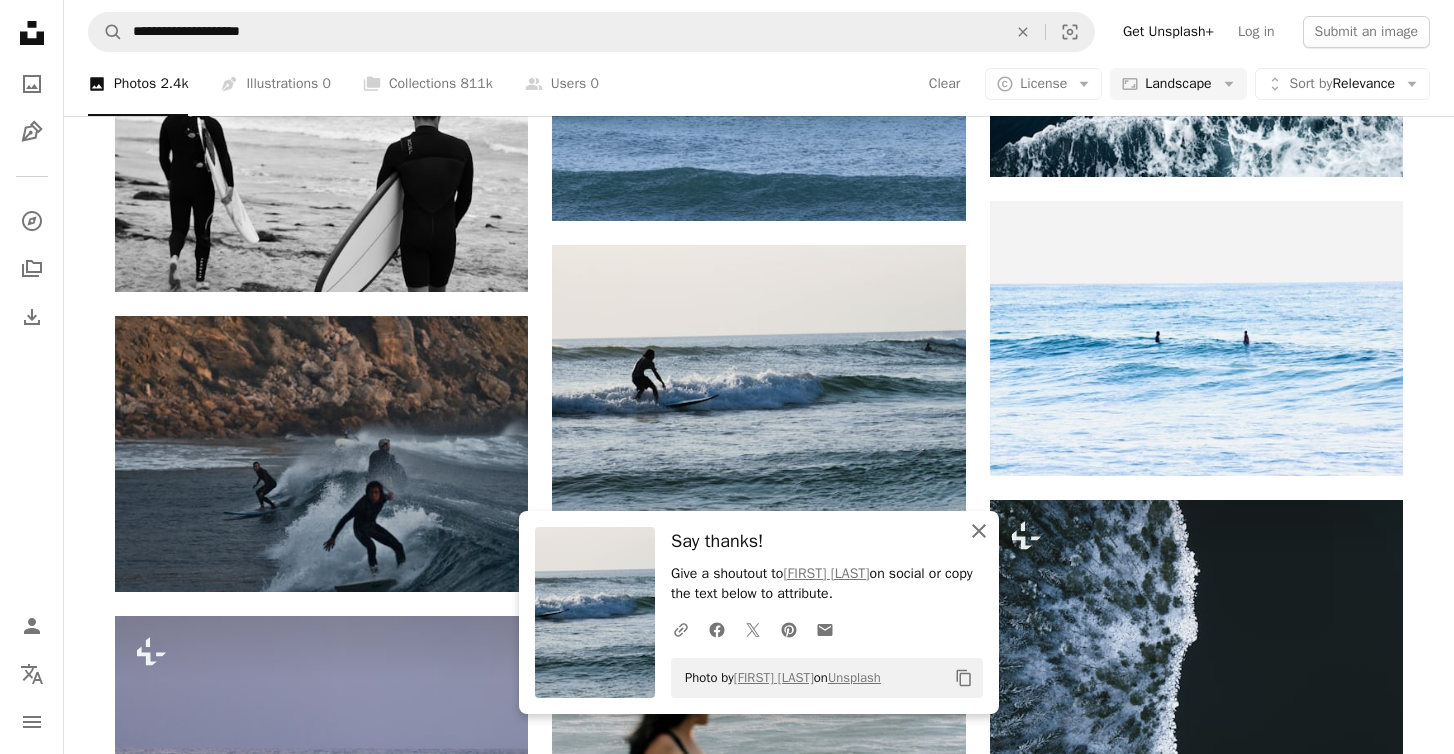 click 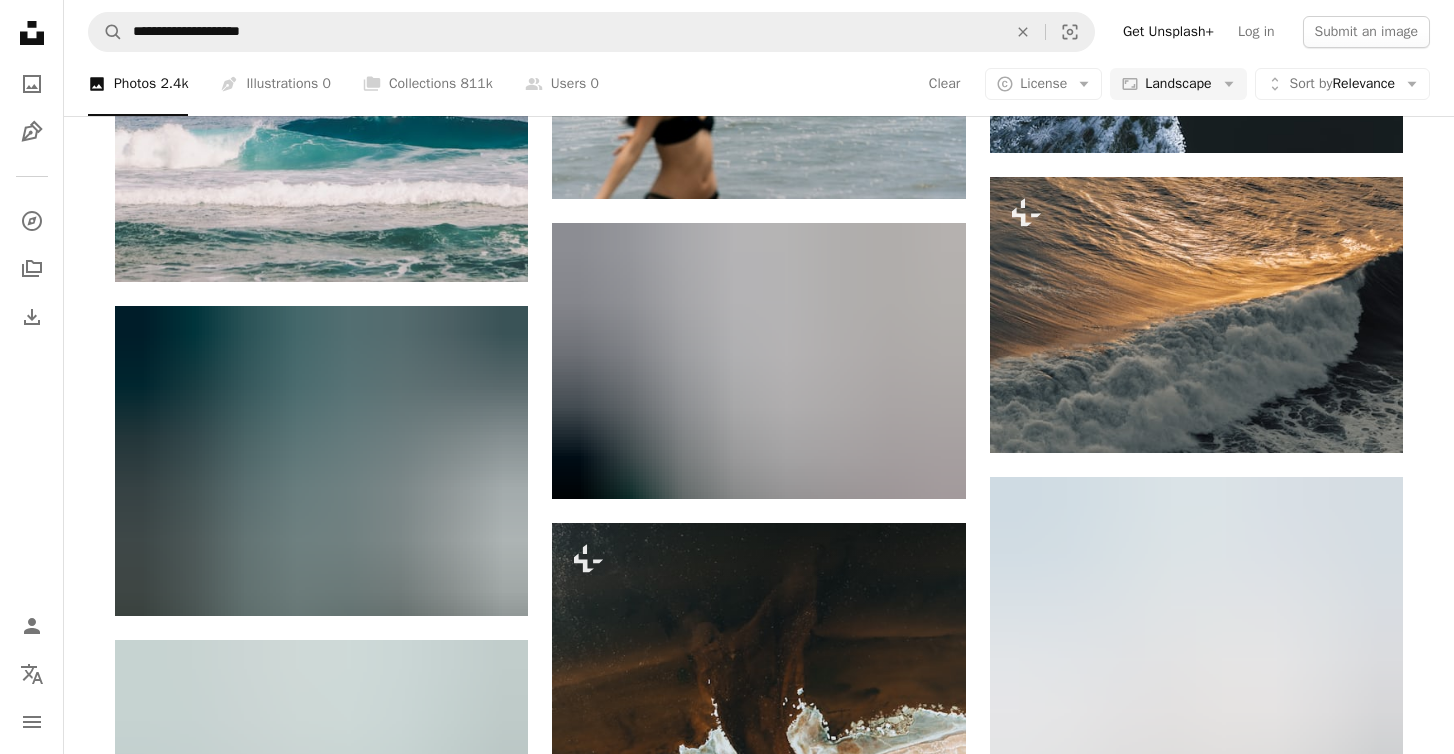 scroll, scrollTop: 32235, scrollLeft: 0, axis: vertical 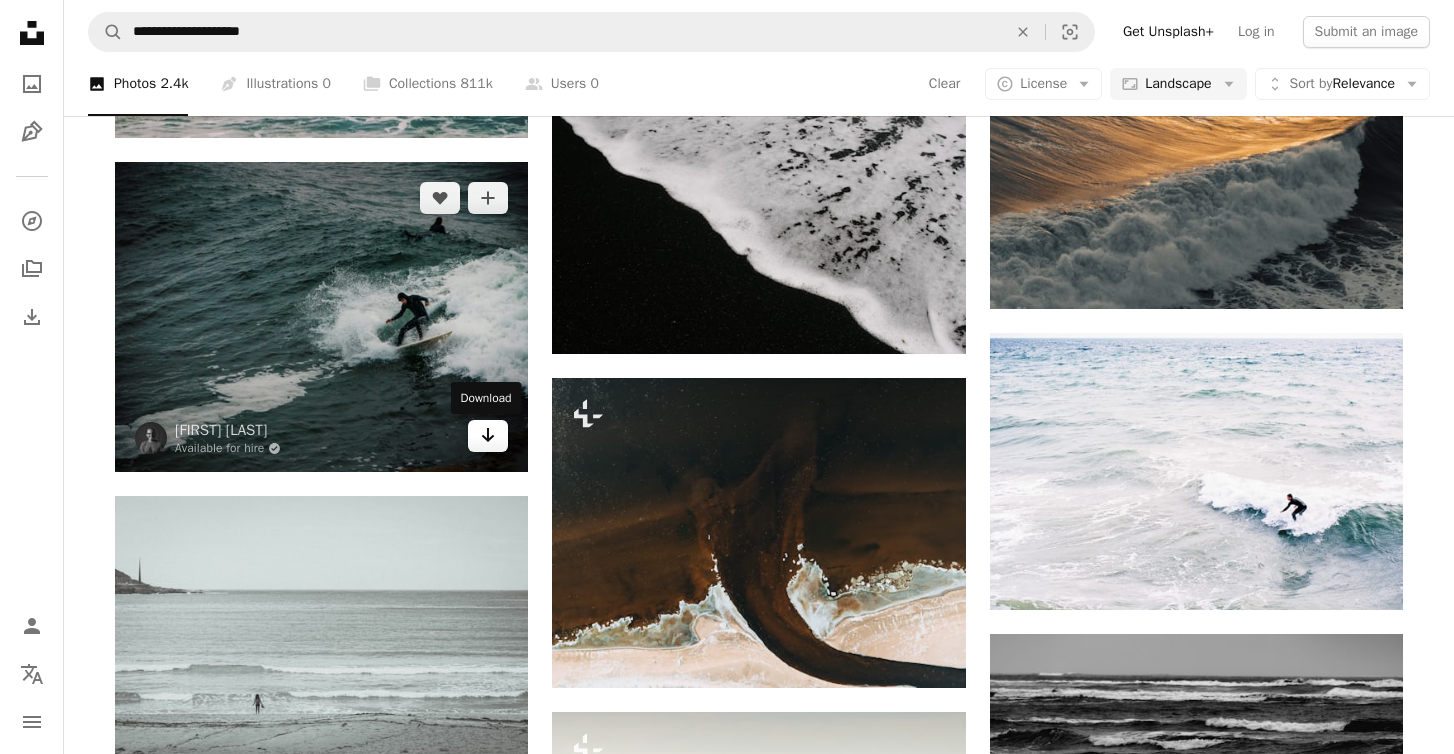 click on "Arrow pointing down" 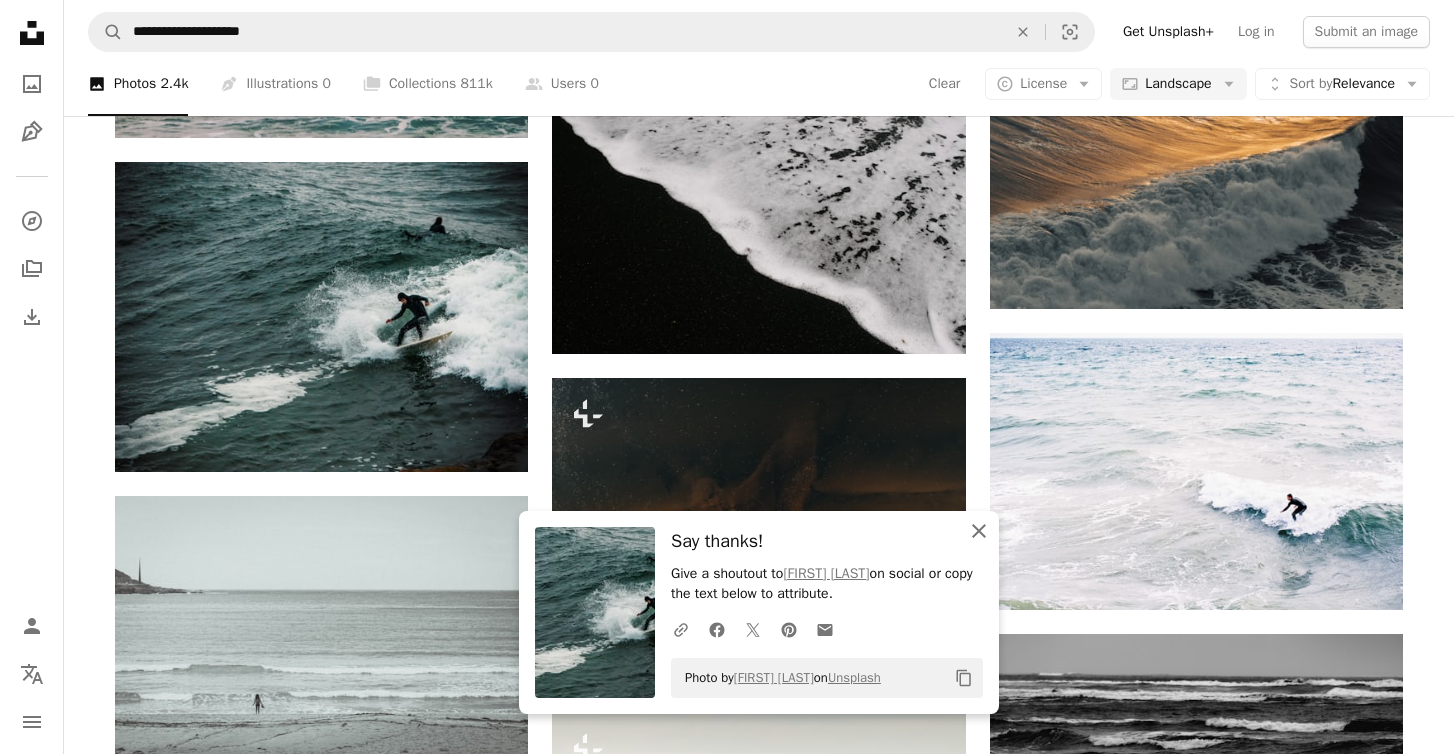 click on "An X shape" 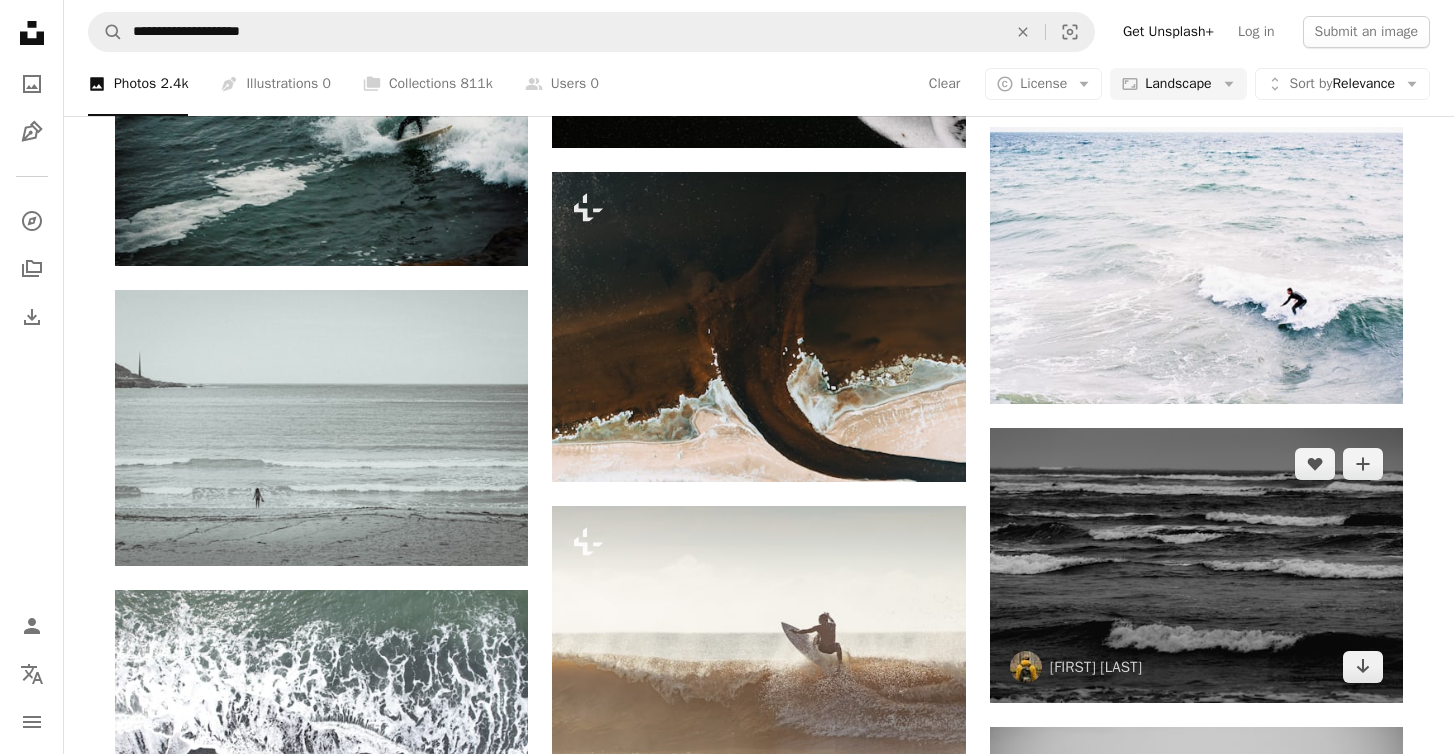 scroll, scrollTop: 32425, scrollLeft: 0, axis: vertical 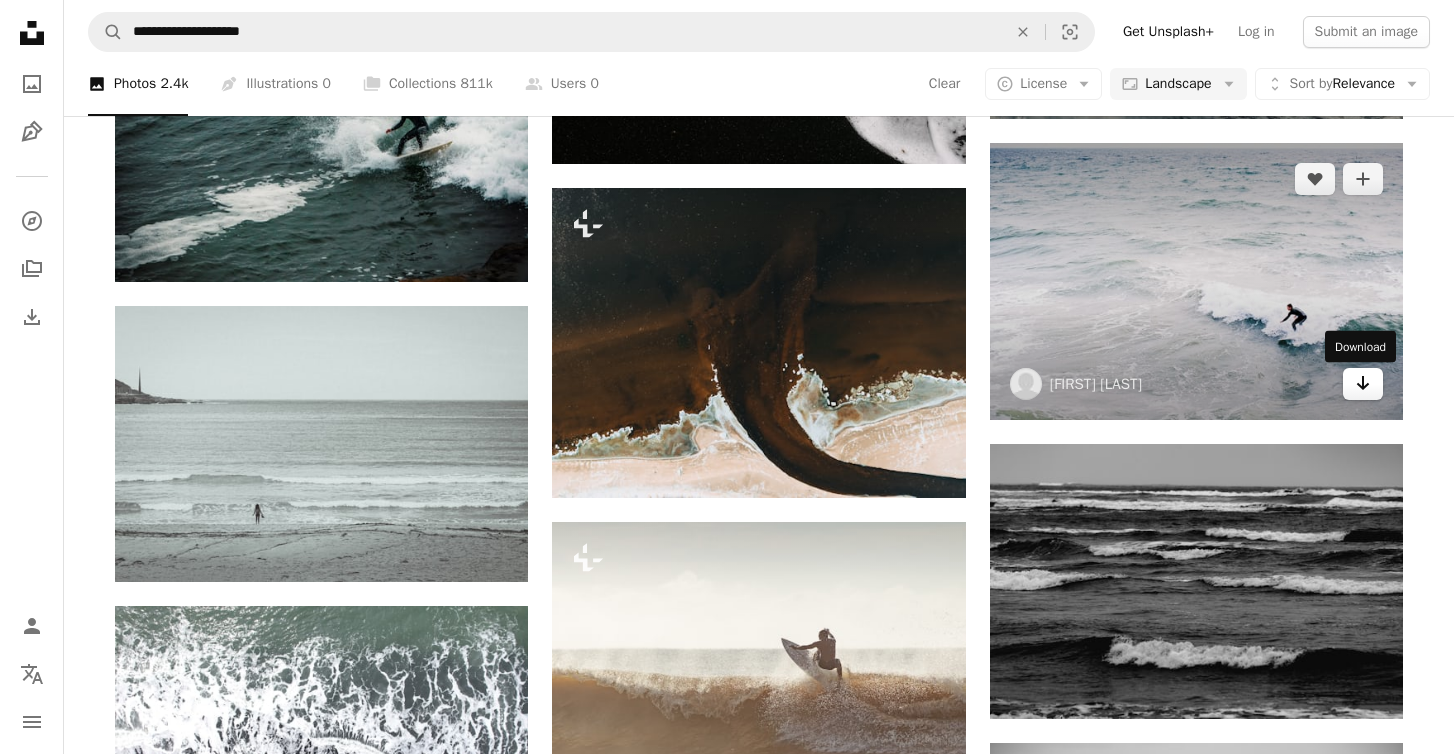 click on "Arrow pointing down" at bounding box center [1363, 384] 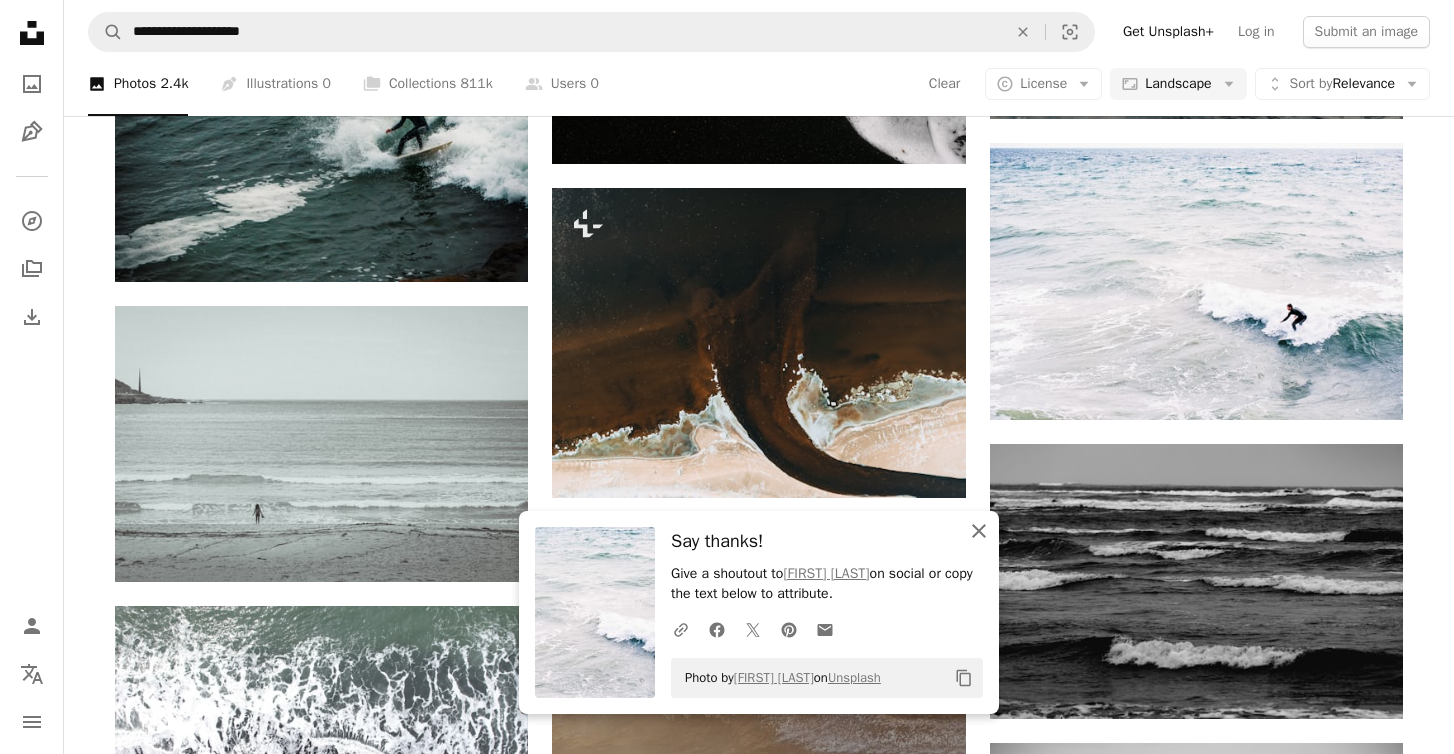 click 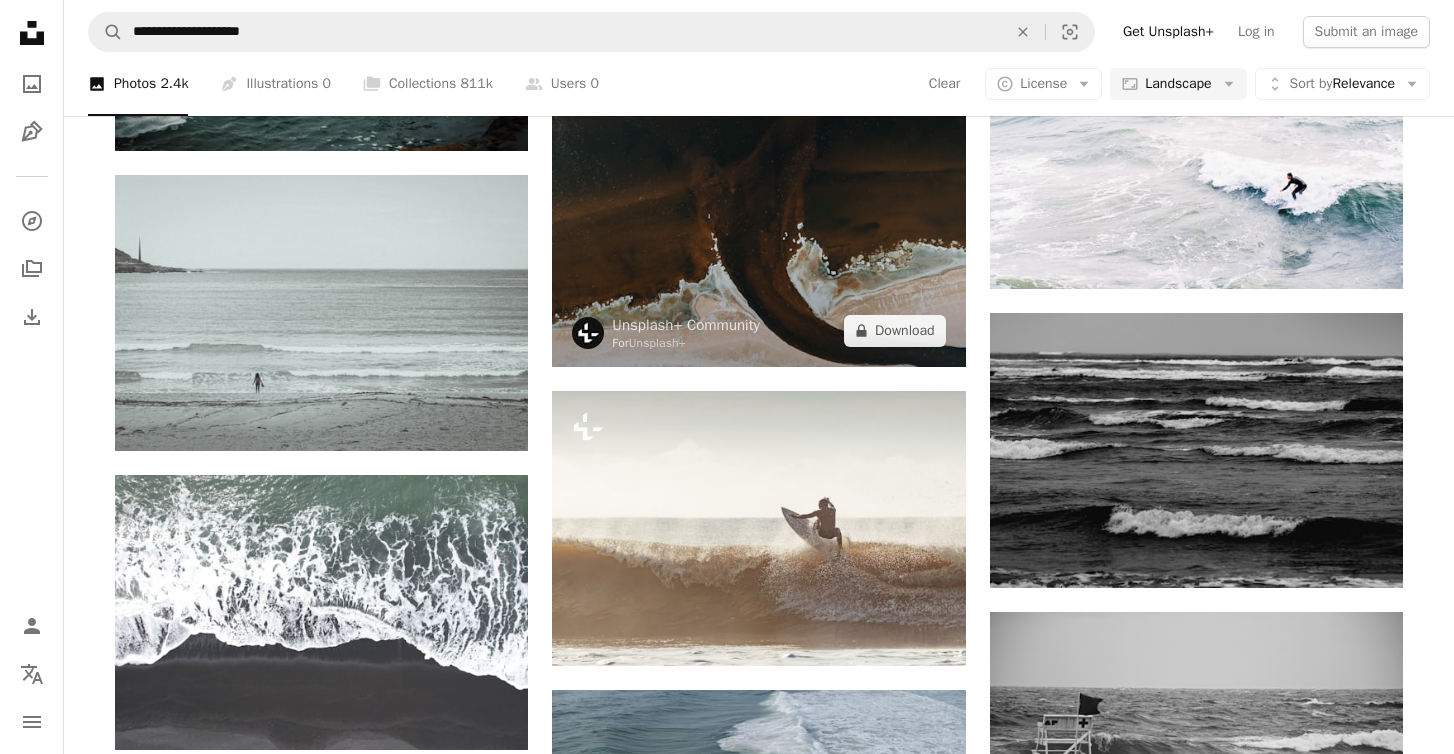 scroll, scrollTop: 32658, scrollLeft: 0, axis: vertical 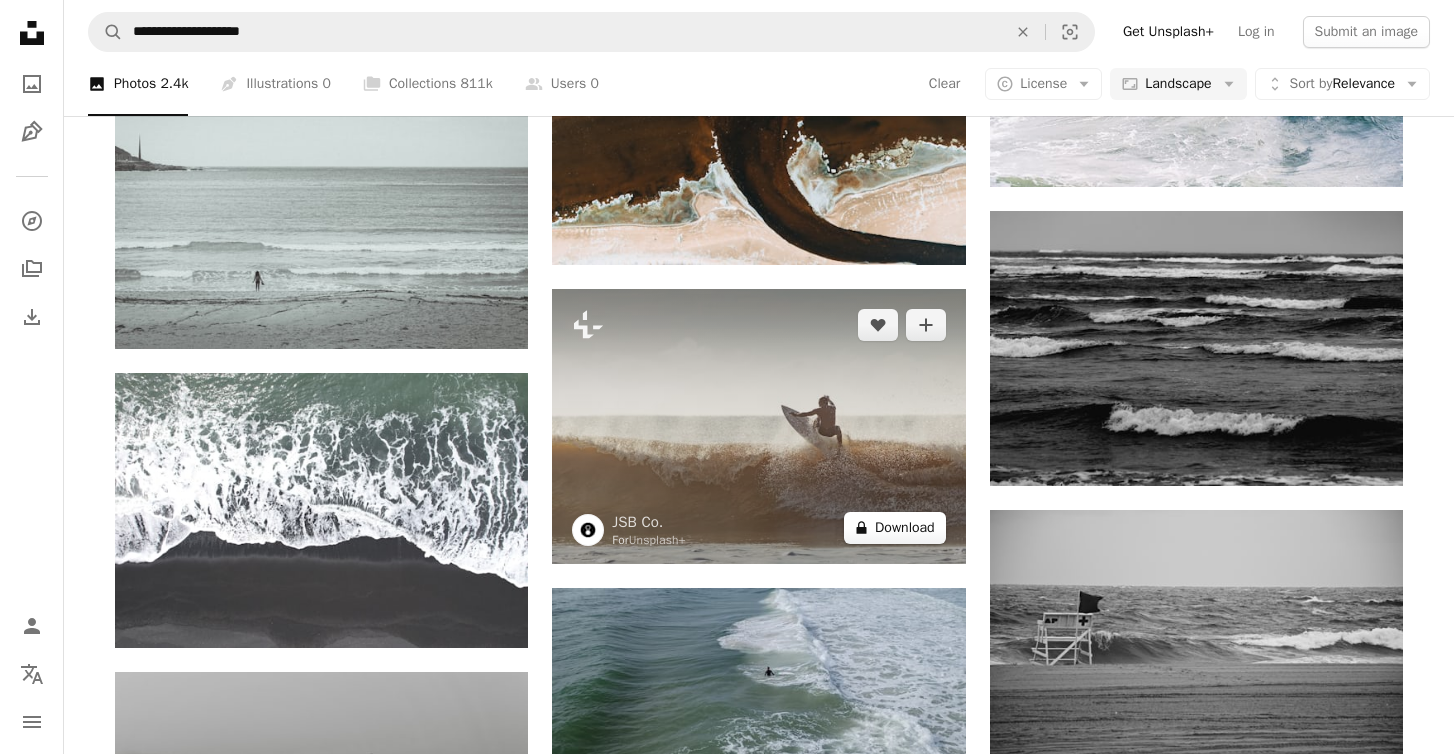 click on "A lock Download" at bounding box center (895, 528) 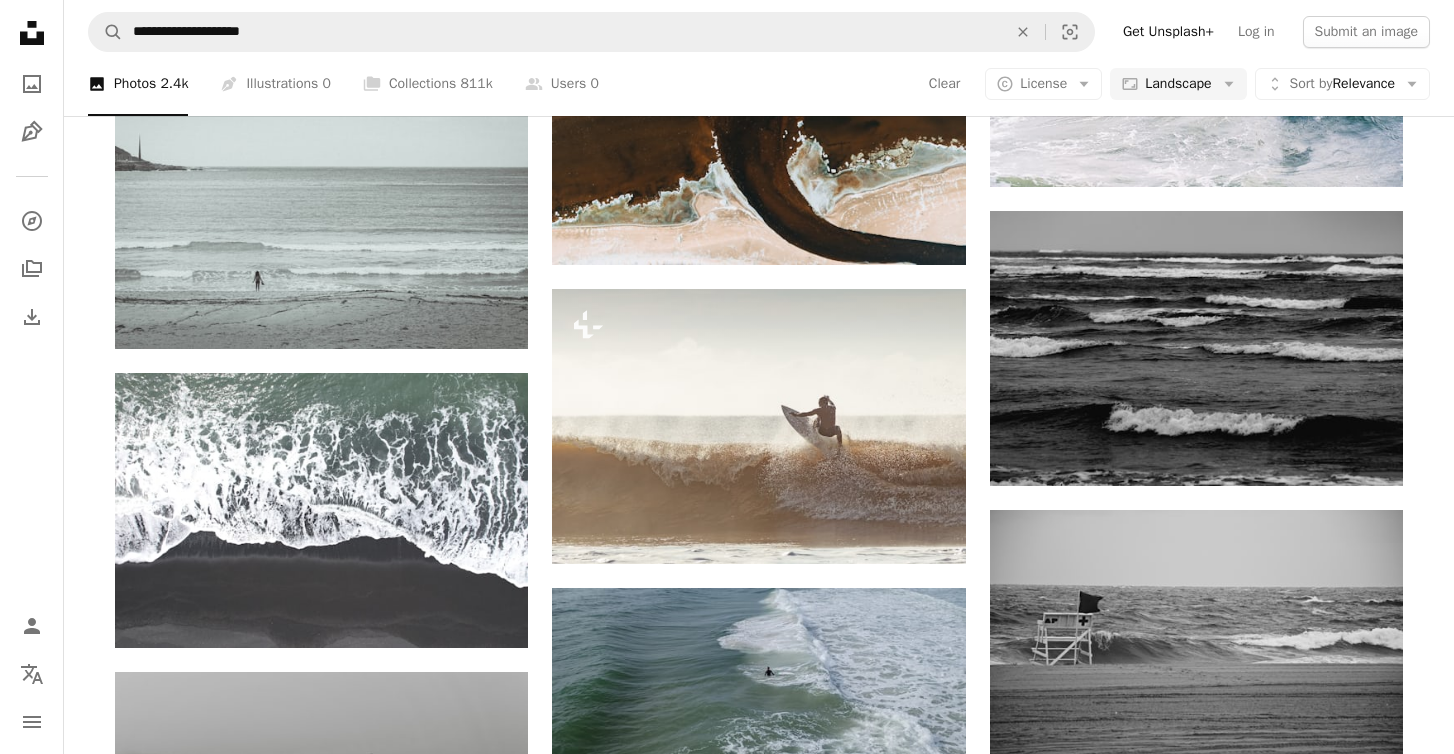 click on "An X shape Premium, ready to use images. Get unlimited access. A plus sign Members-only content added monthly A plus sign Unlimited royalty-free downloads A plus sign Illustrations  New A plus sign Enhanced legal protections yearly 66%  off monthly €12   €4 EUR per month * Get  Unsplash+ * When paid annually, billed upfront  €48 Taxes where applicable. Renews automatically. Cancel anytime." at bounding box center (727, 3199) 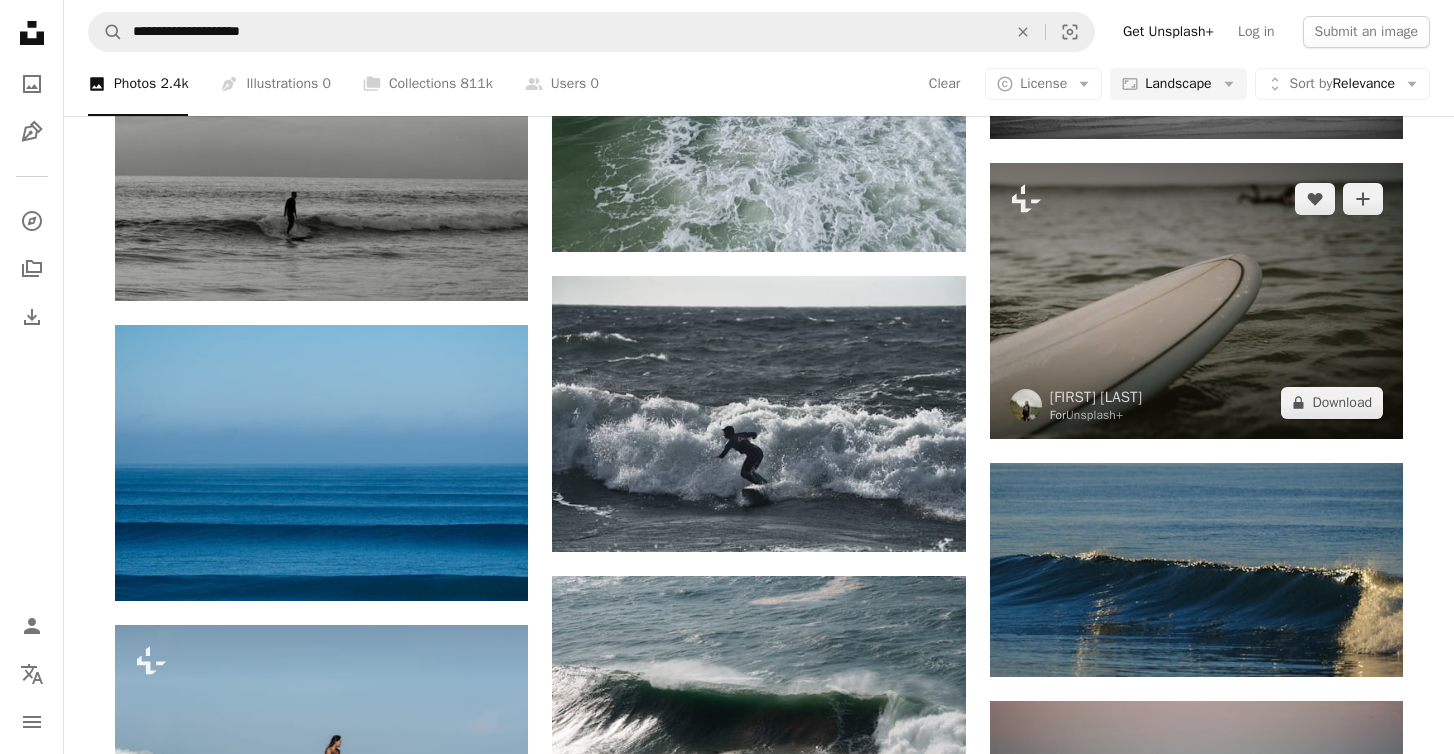 scroll, scrollTop: 33308, scrollLeft: 0, axis: vertical 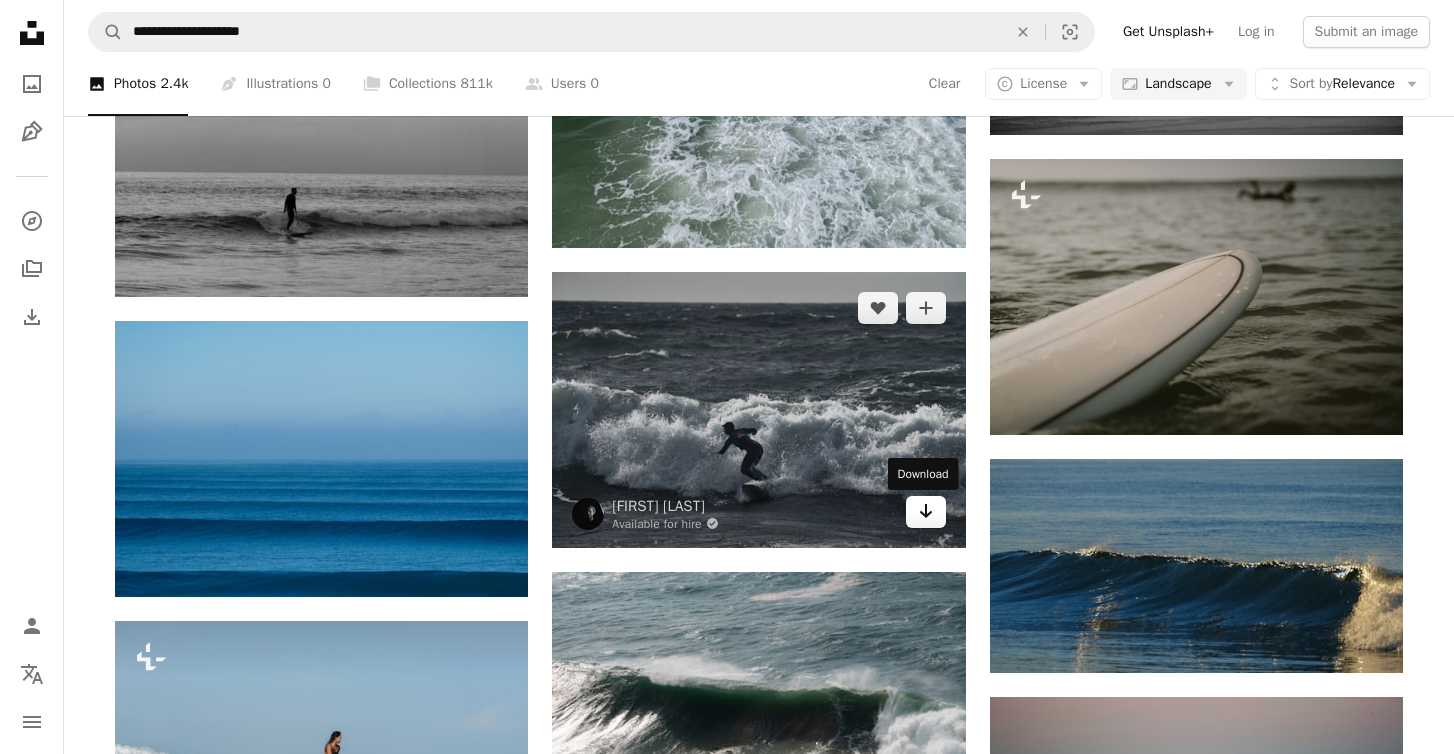 click on "Arrow pointing down" at bounding box center [926, 512] 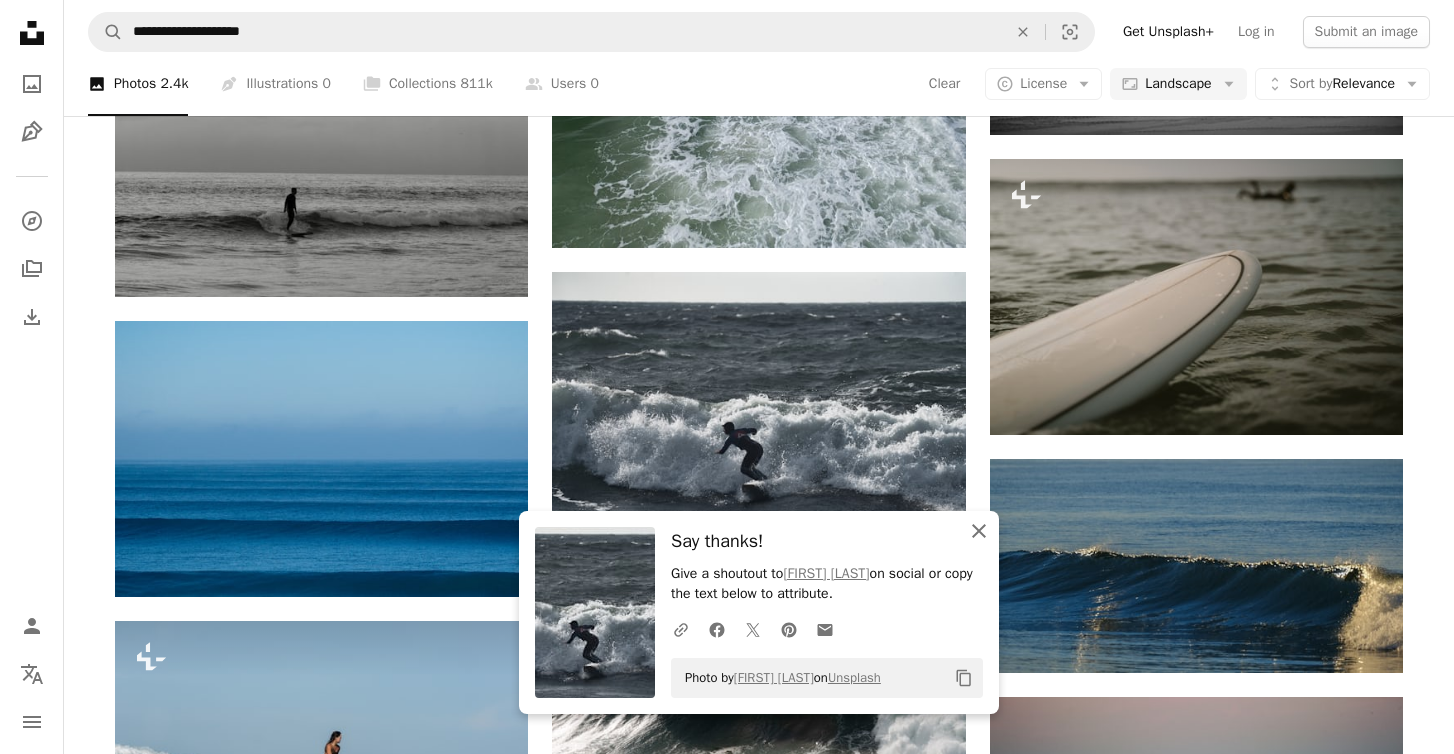 click 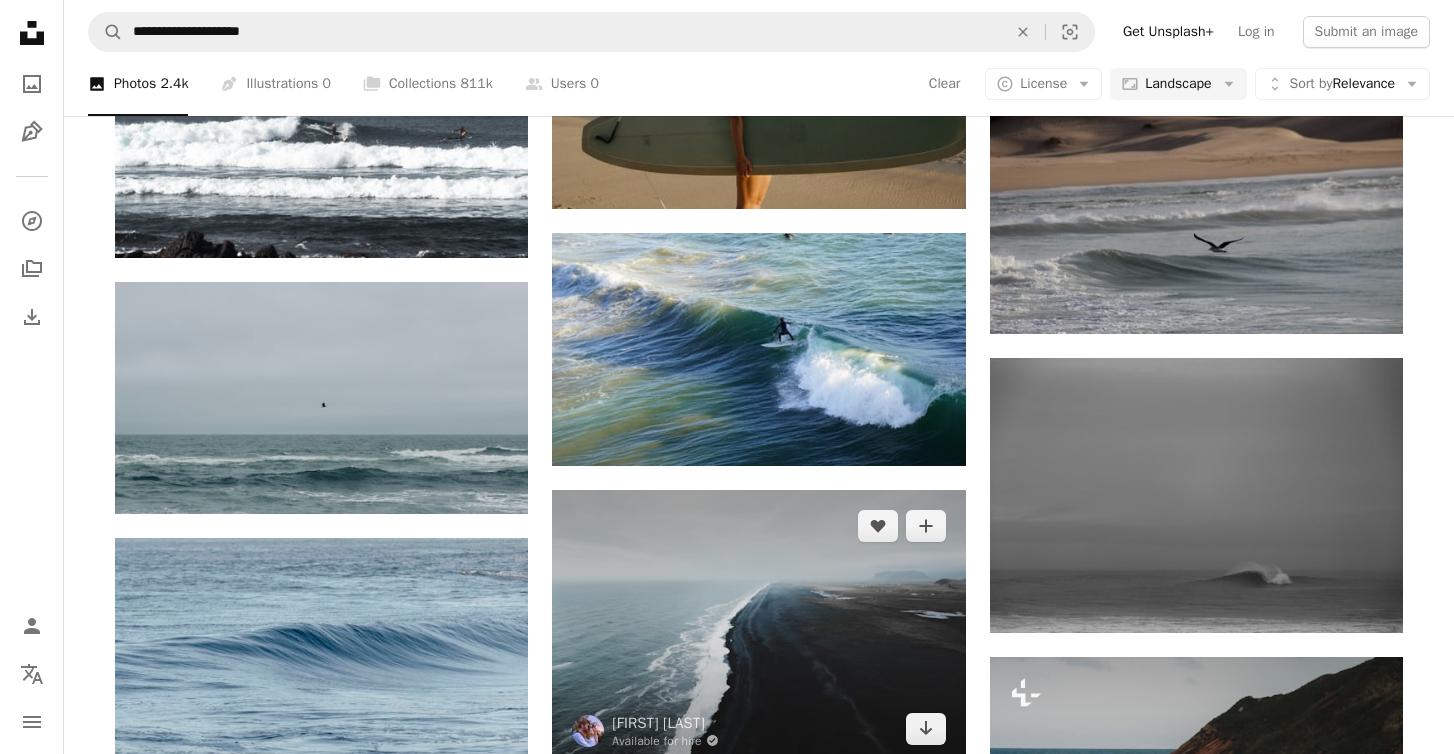 scroll, scrollTop: 33532, scrollLeft: 0, axis: vertical 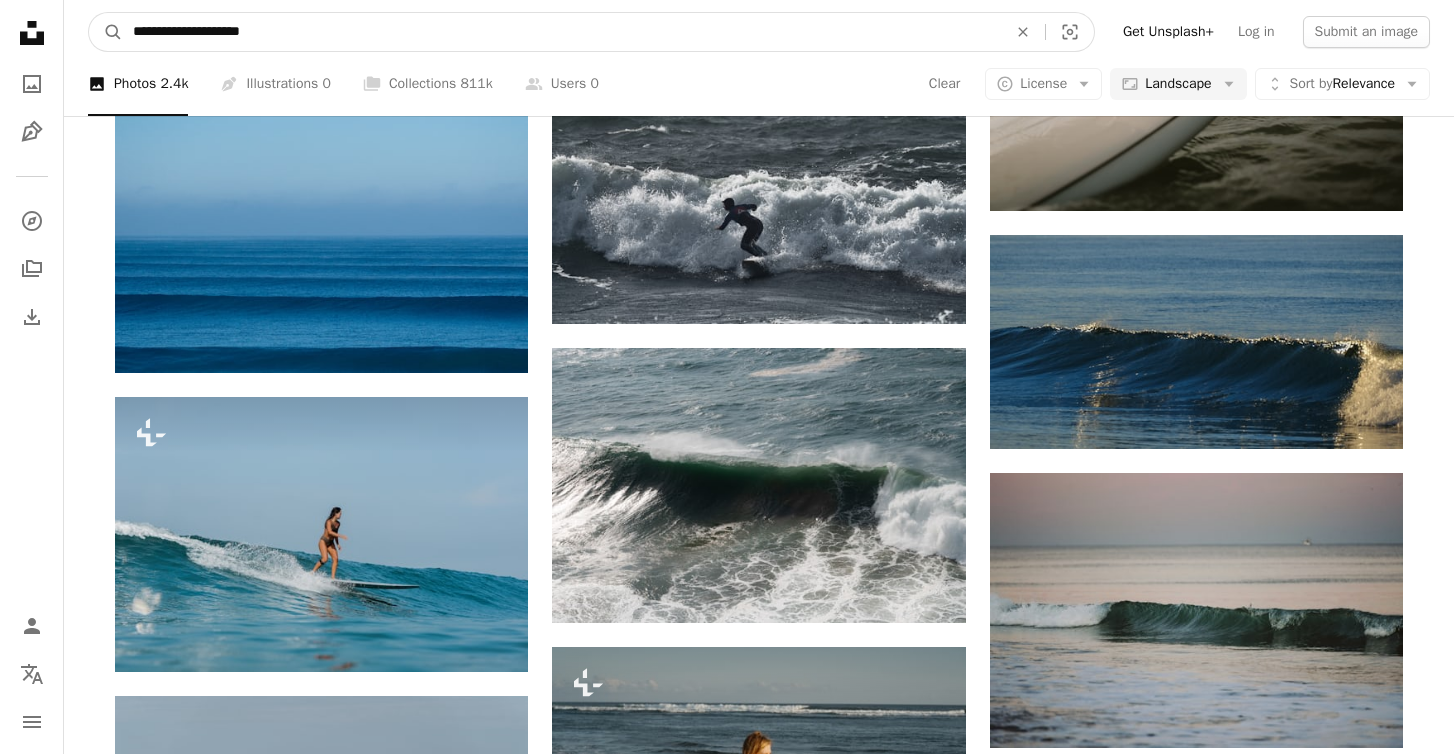 click on "**********" at bounding box center (562, 32) 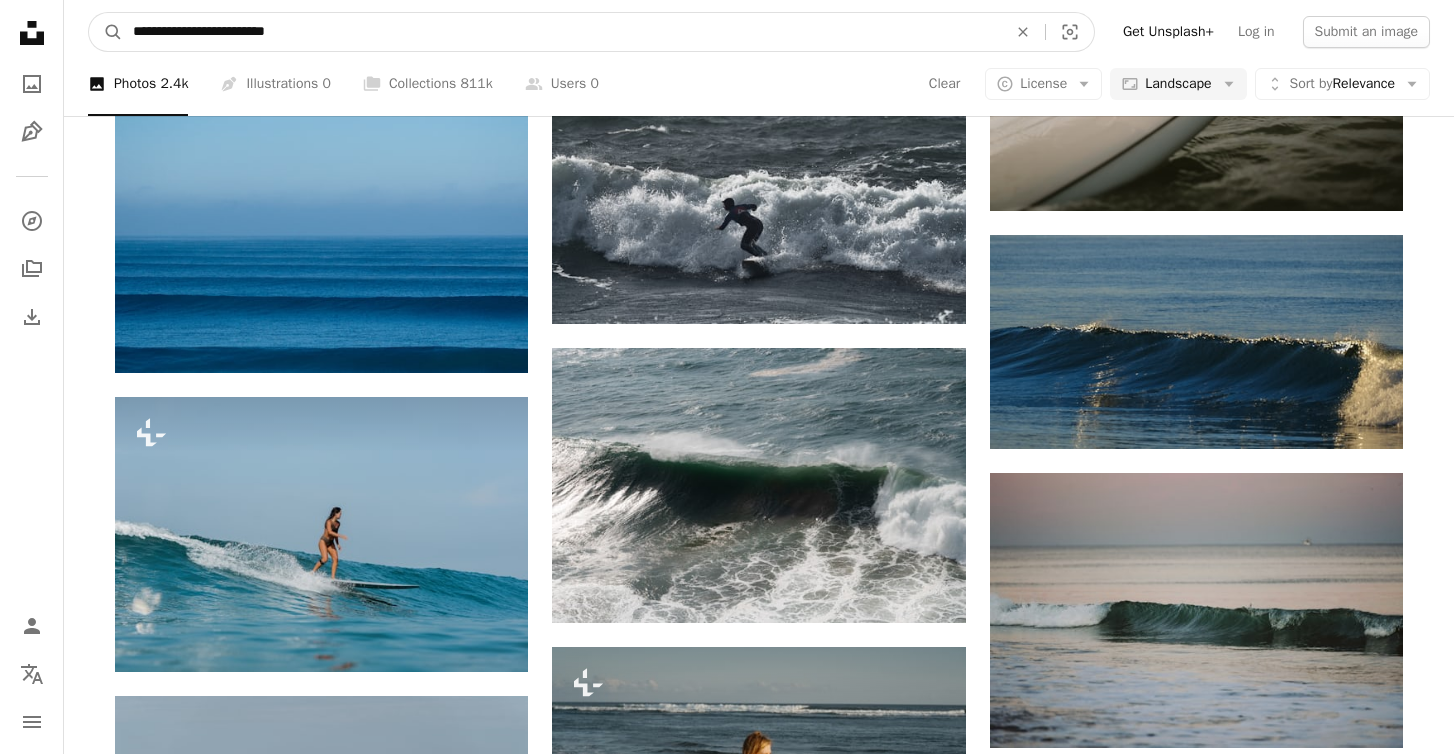type on "**********" 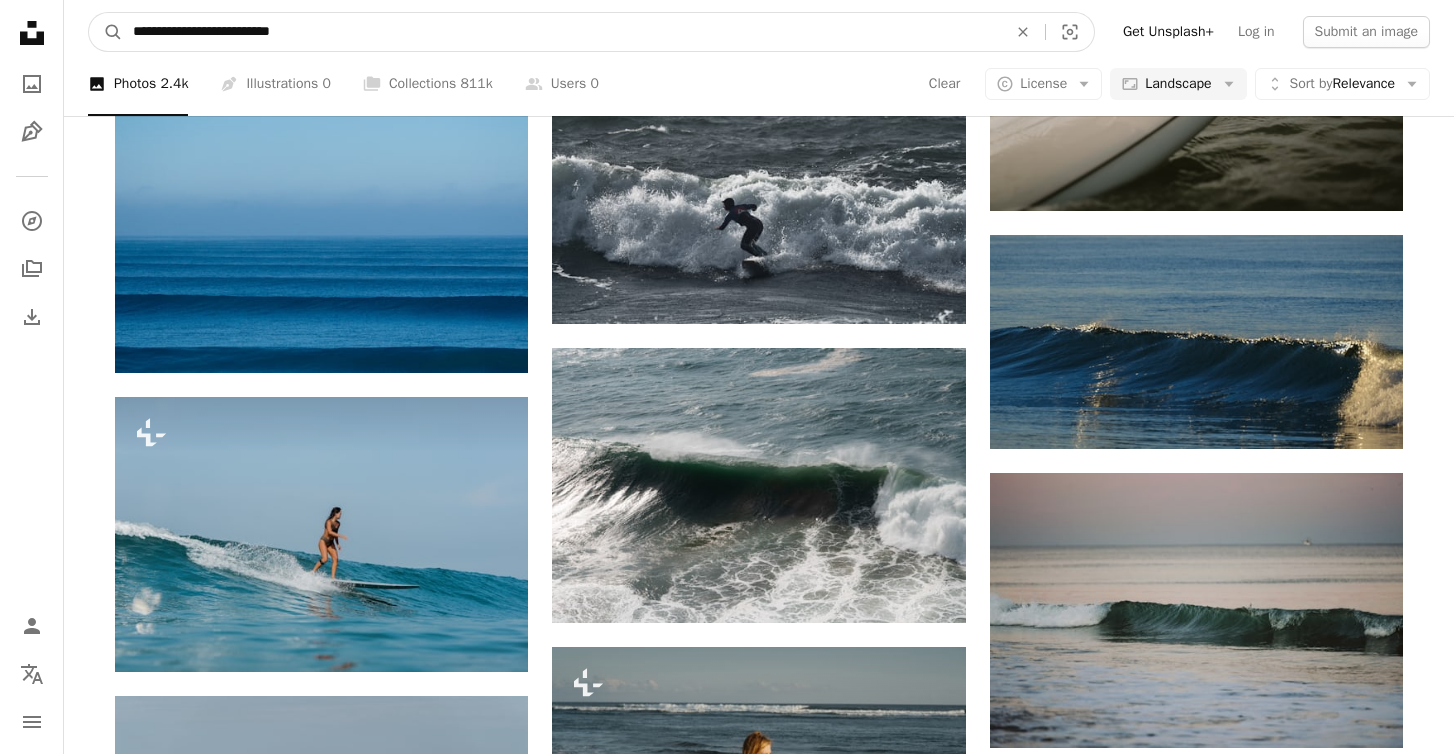 click on "A magnifying glass" at bounding box center [106, 32] 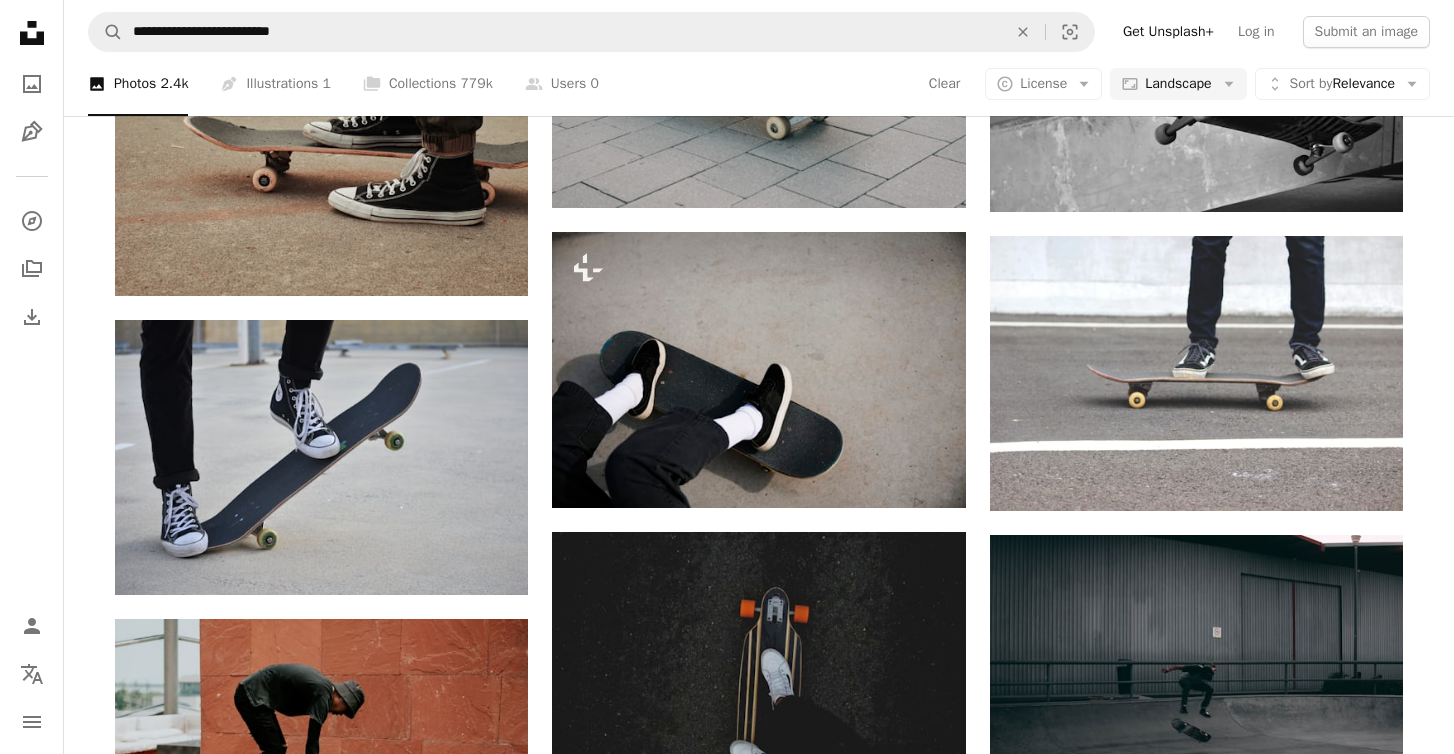 scroll, scrollTop: 1442, scrollLeft: 0, axis: vertical 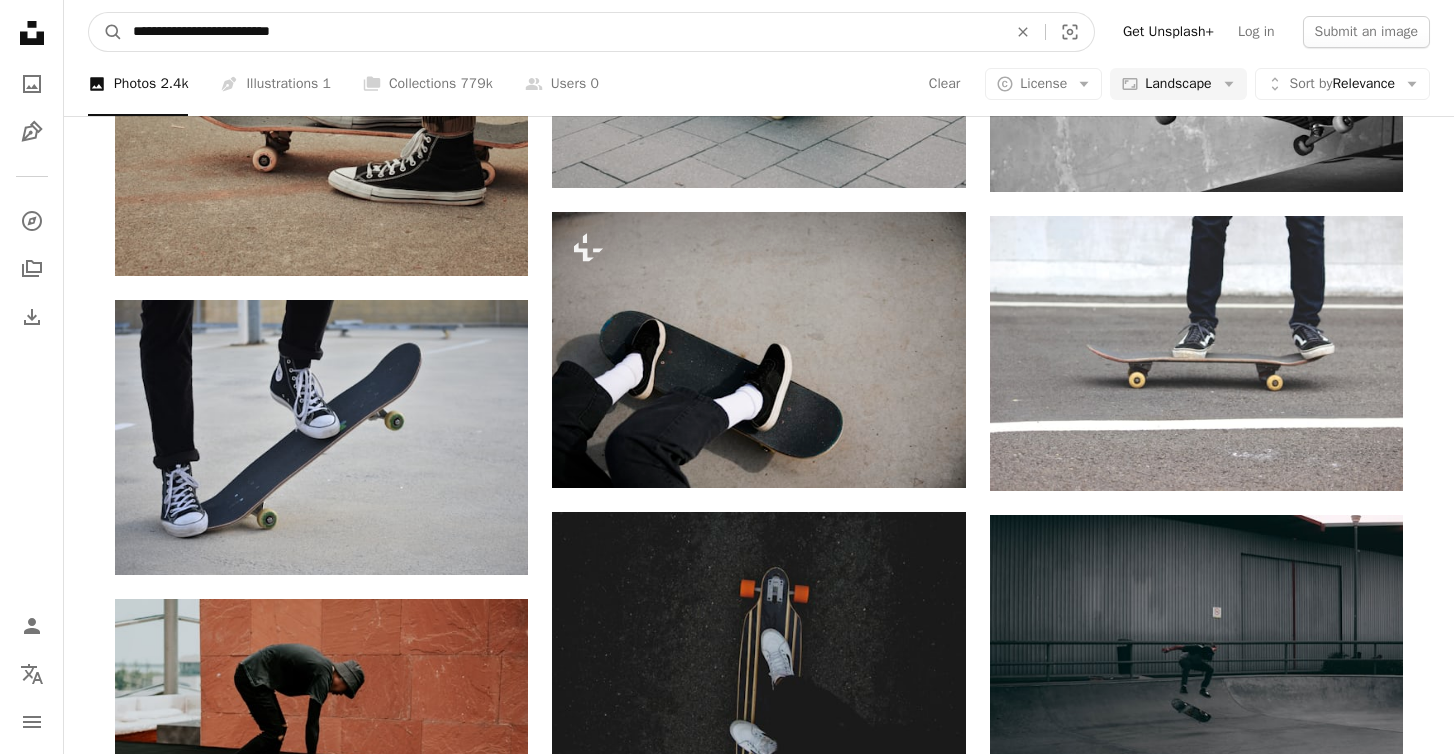 click on "**********" at bounding box center [562, 32] 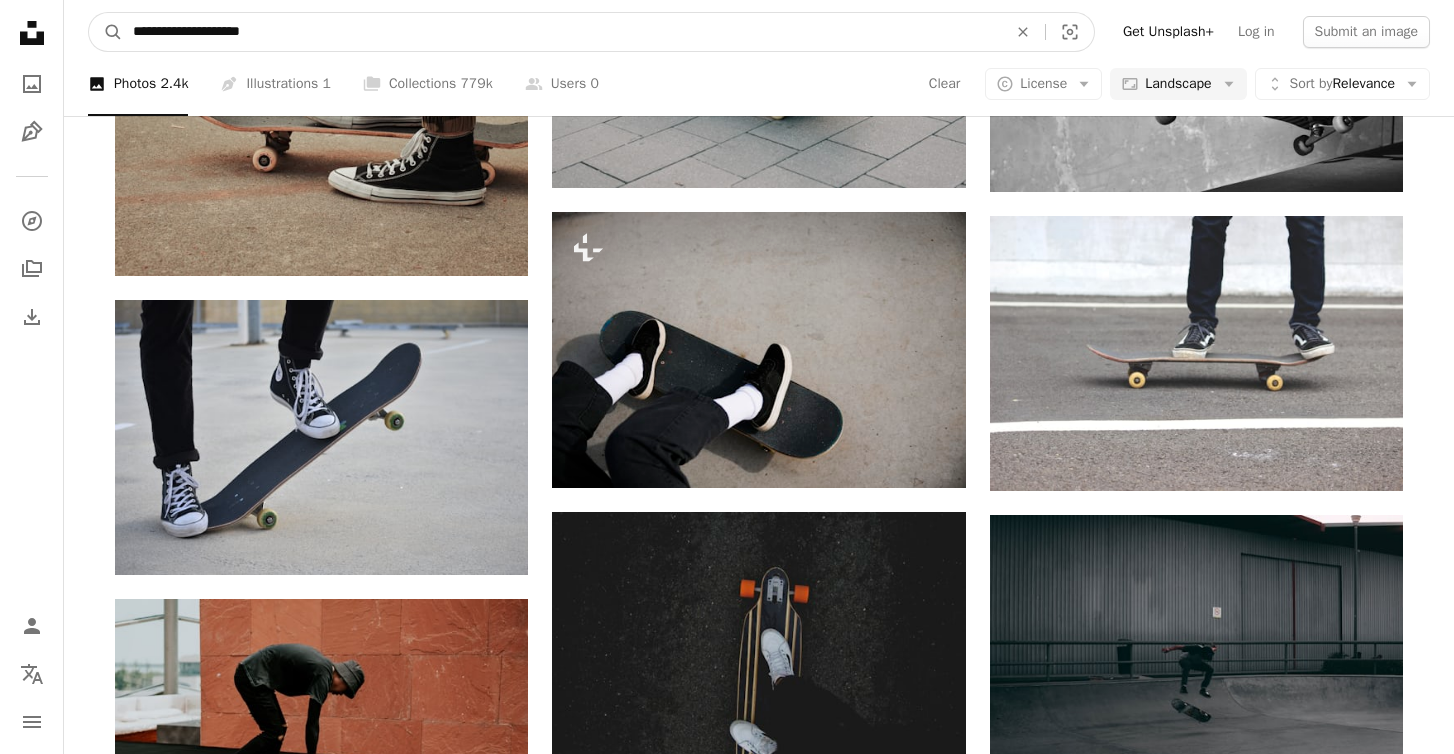 click on "A magnifying glass" at bounding box center (106, 32) 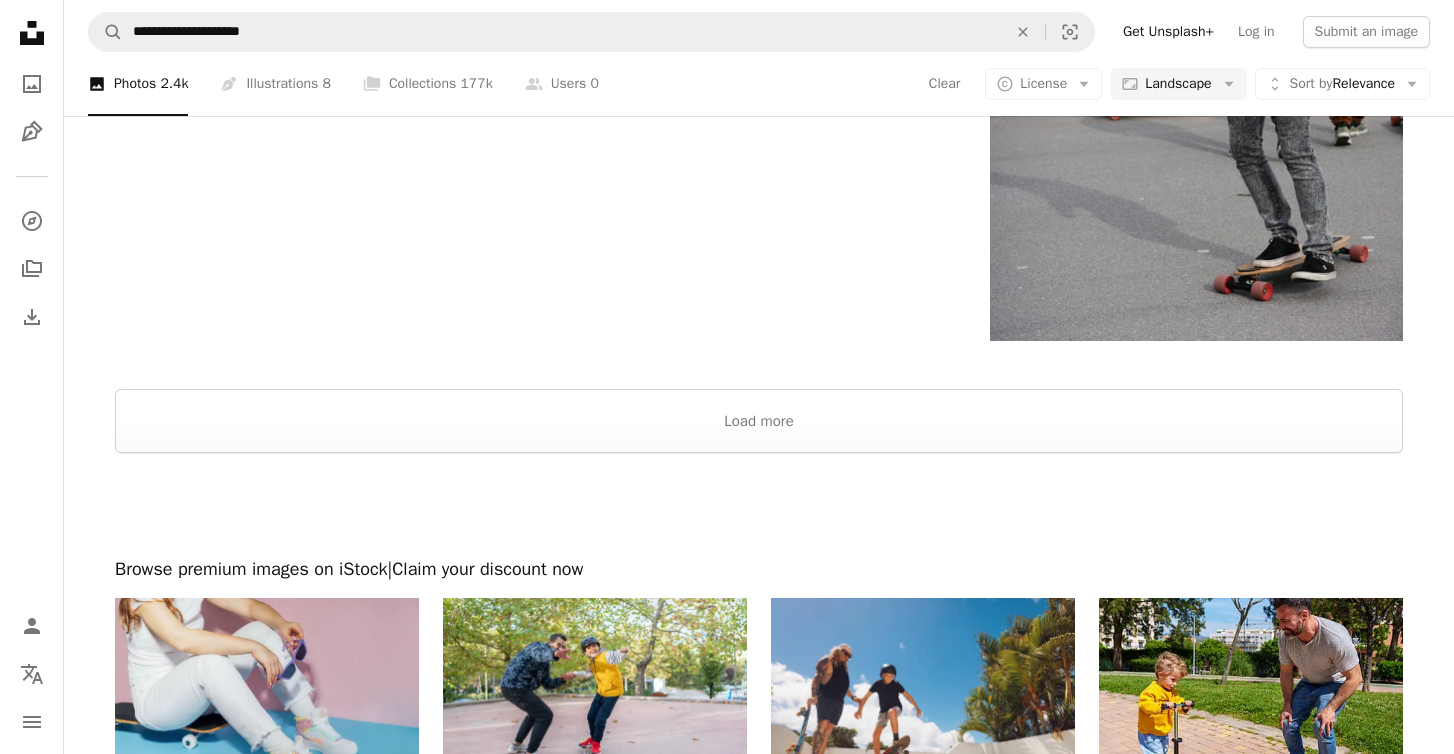 scroll, scrollTop: 2610, scrollLeft: 0, axis: vertical 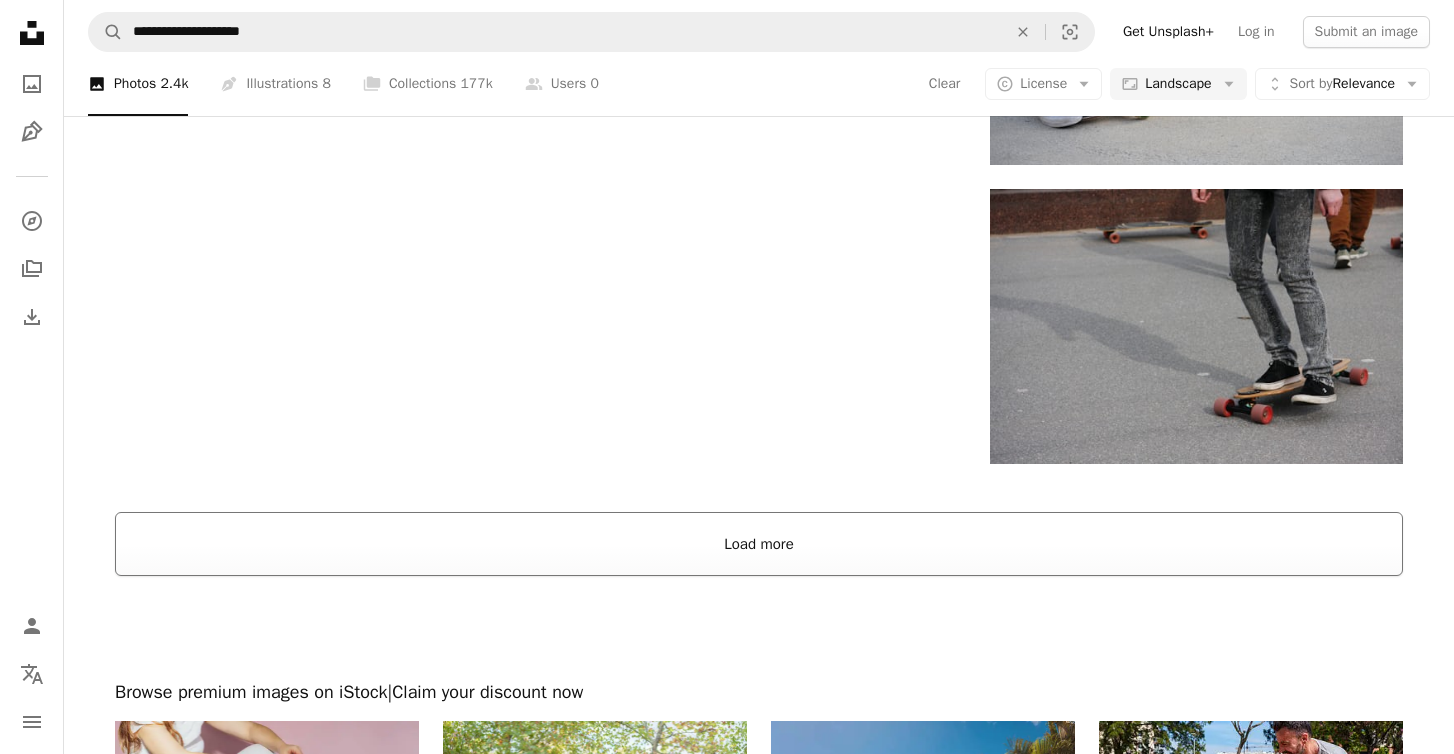 click on "Load more" at bounding box center [759, 544] 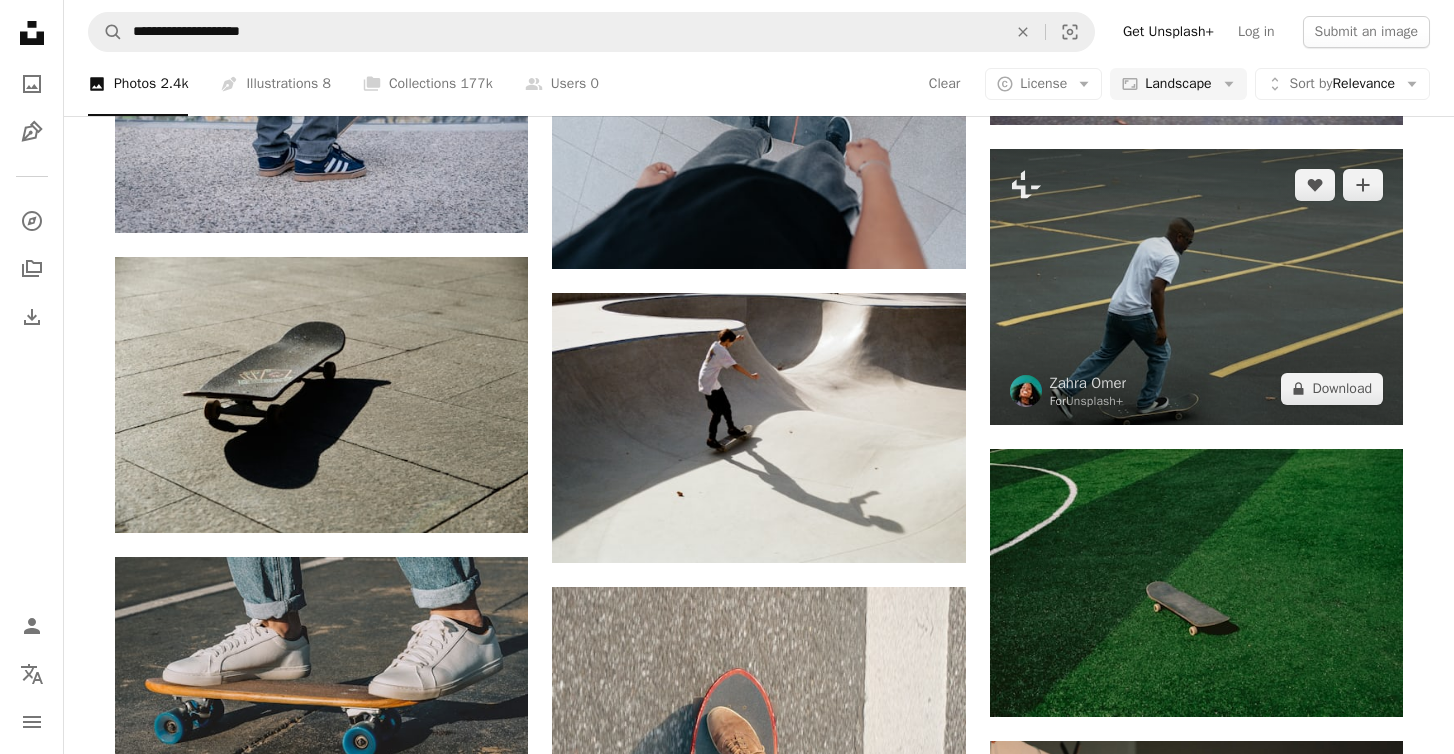 scroll, scrollTop: 5596, scrollLeft: 0, axis: vertical 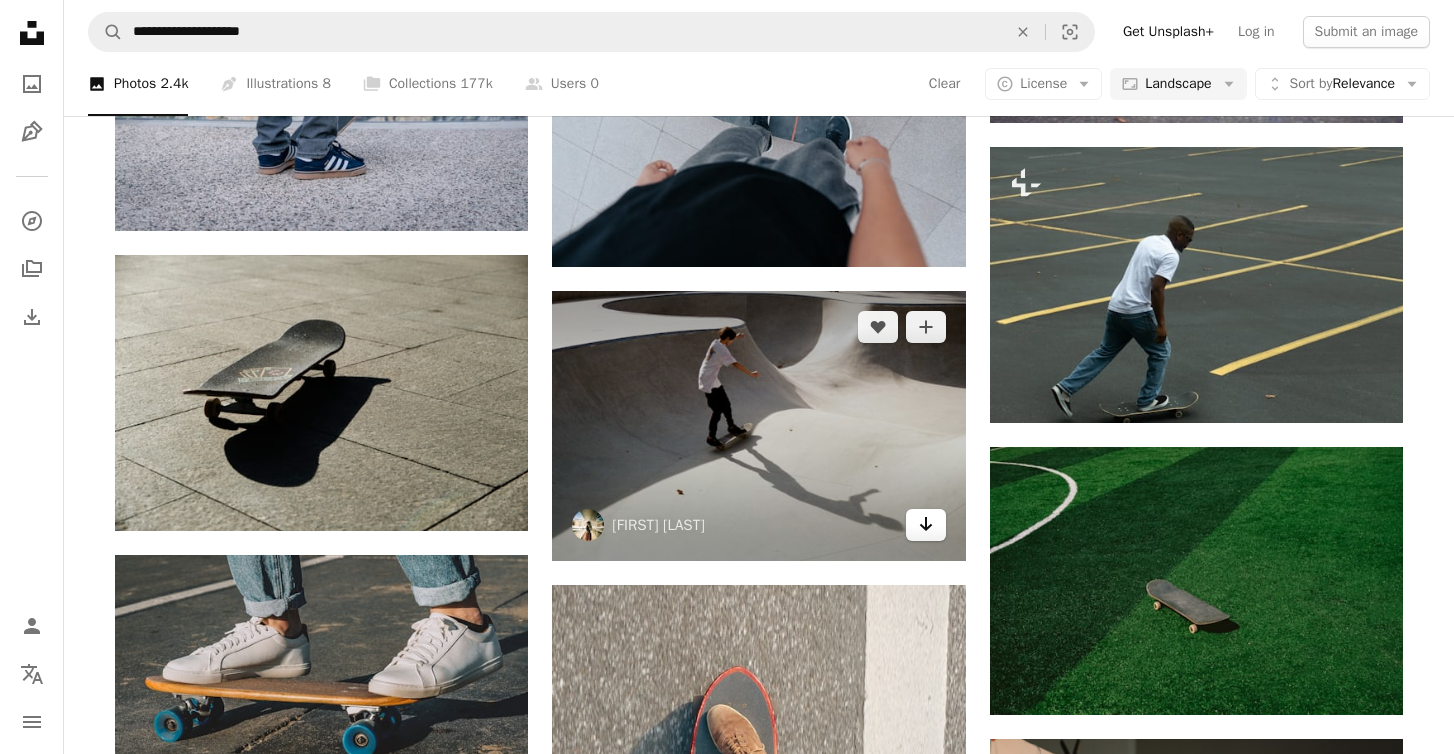 click 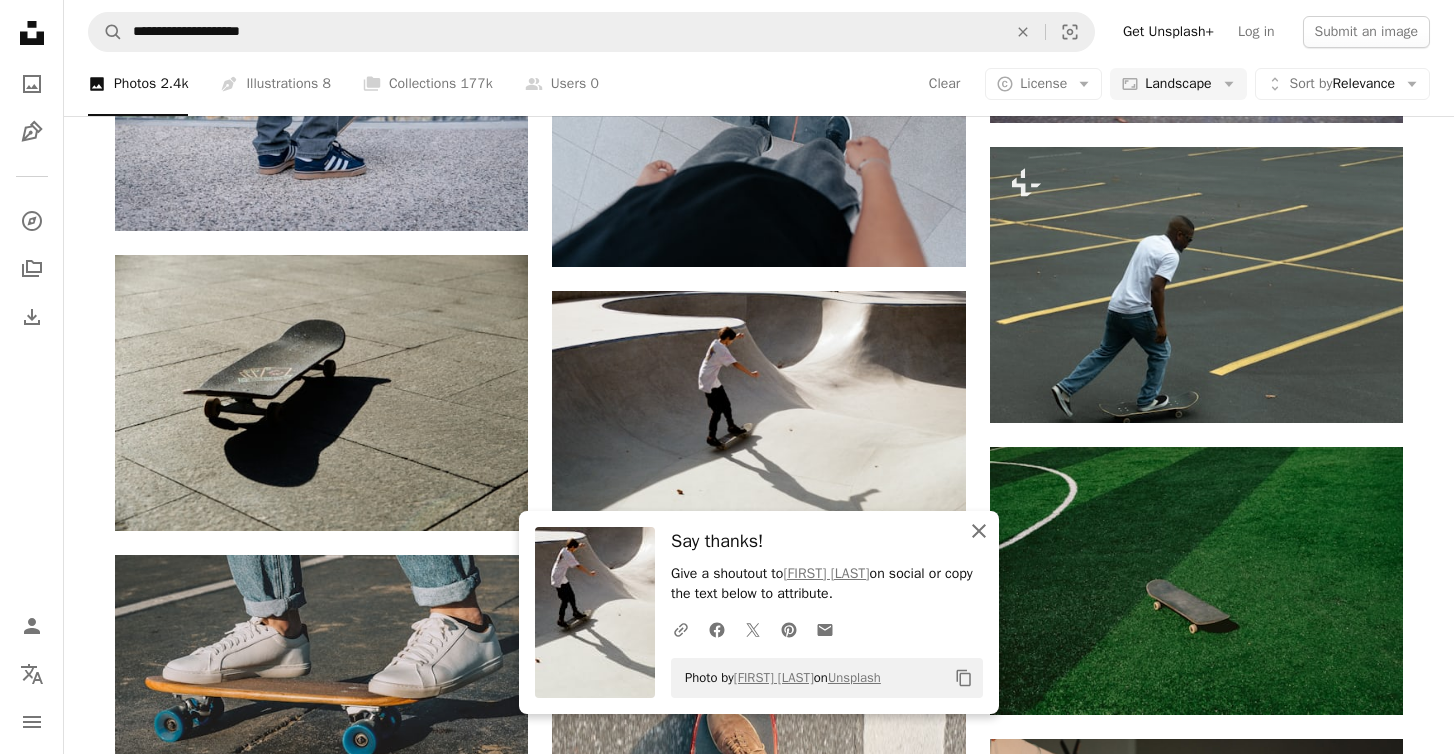 click on "An X shape" 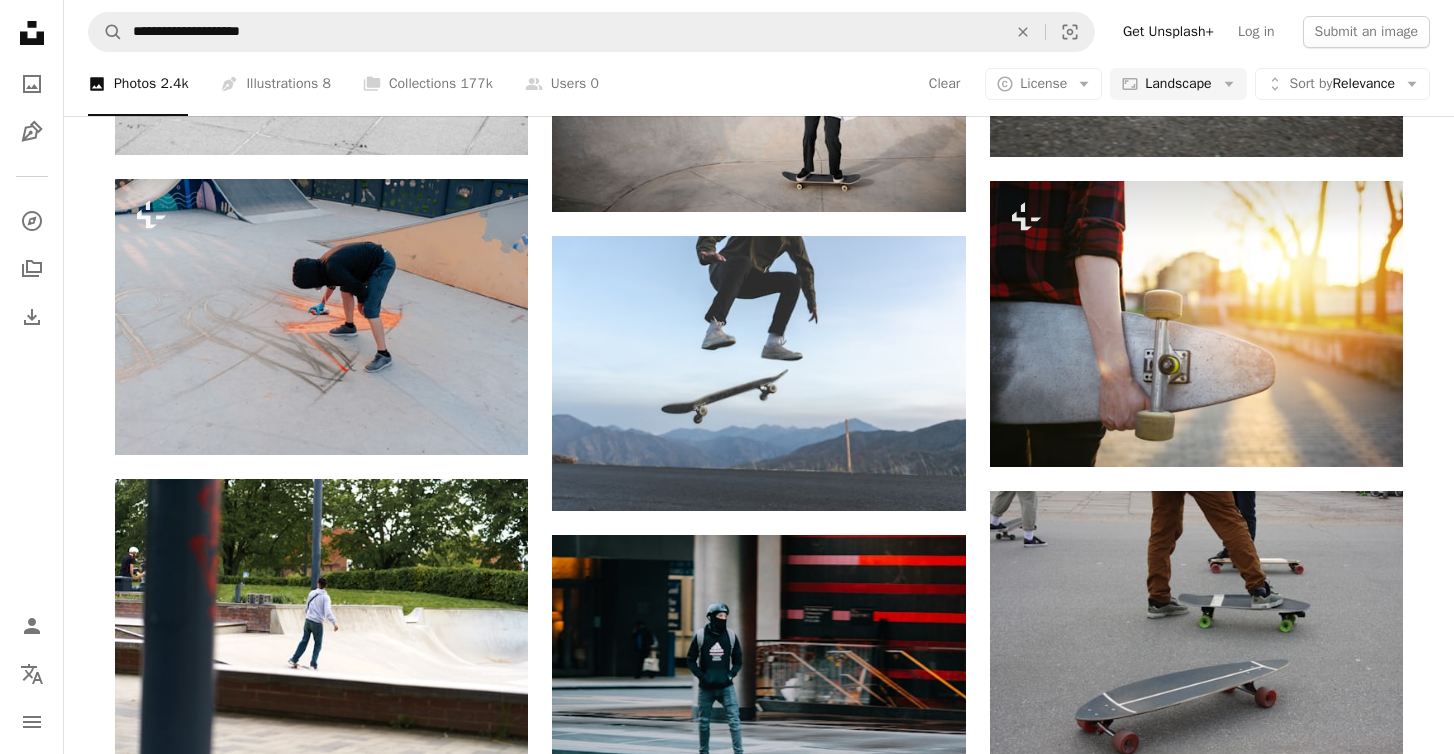scroll, scrollTop: 15829, scrollLeft: 0, axis: vertical 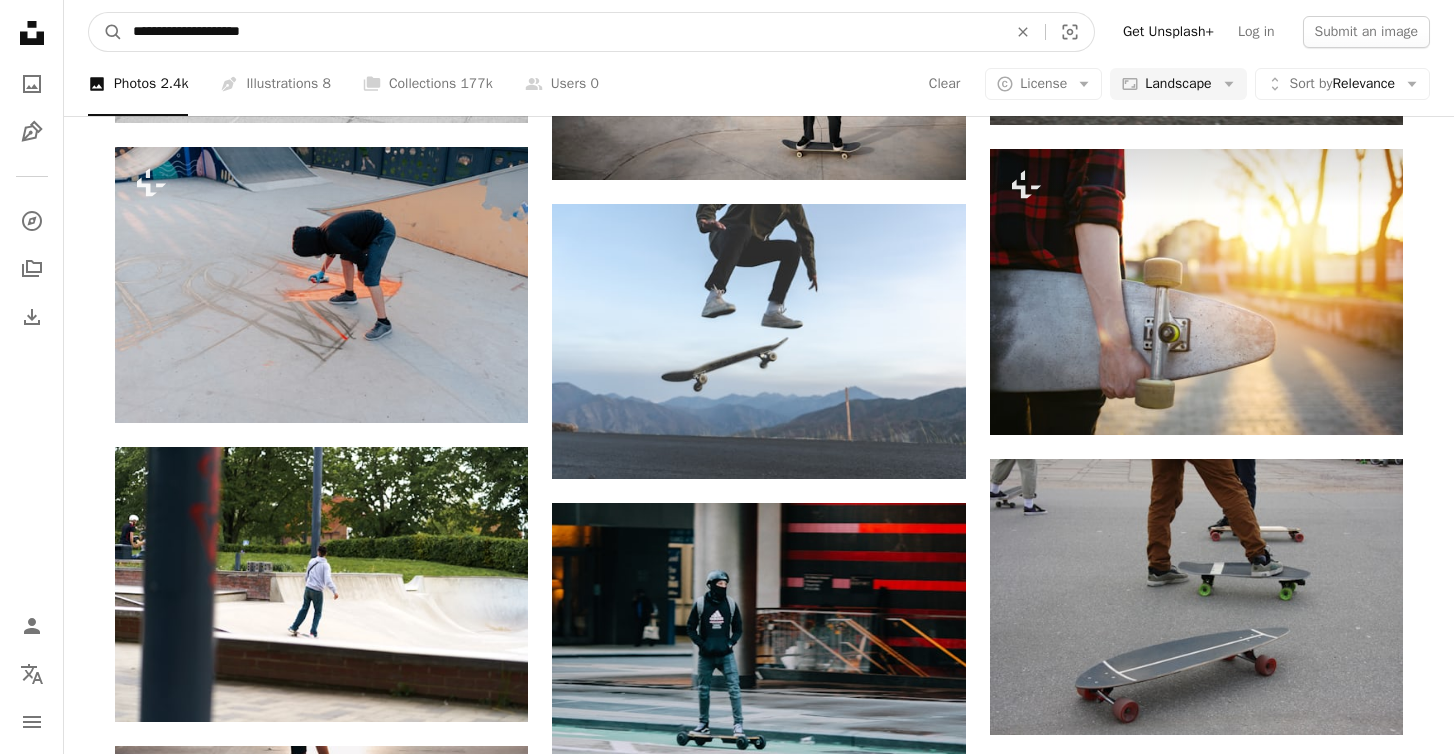click on "**********" at bounding box center (562, 32) 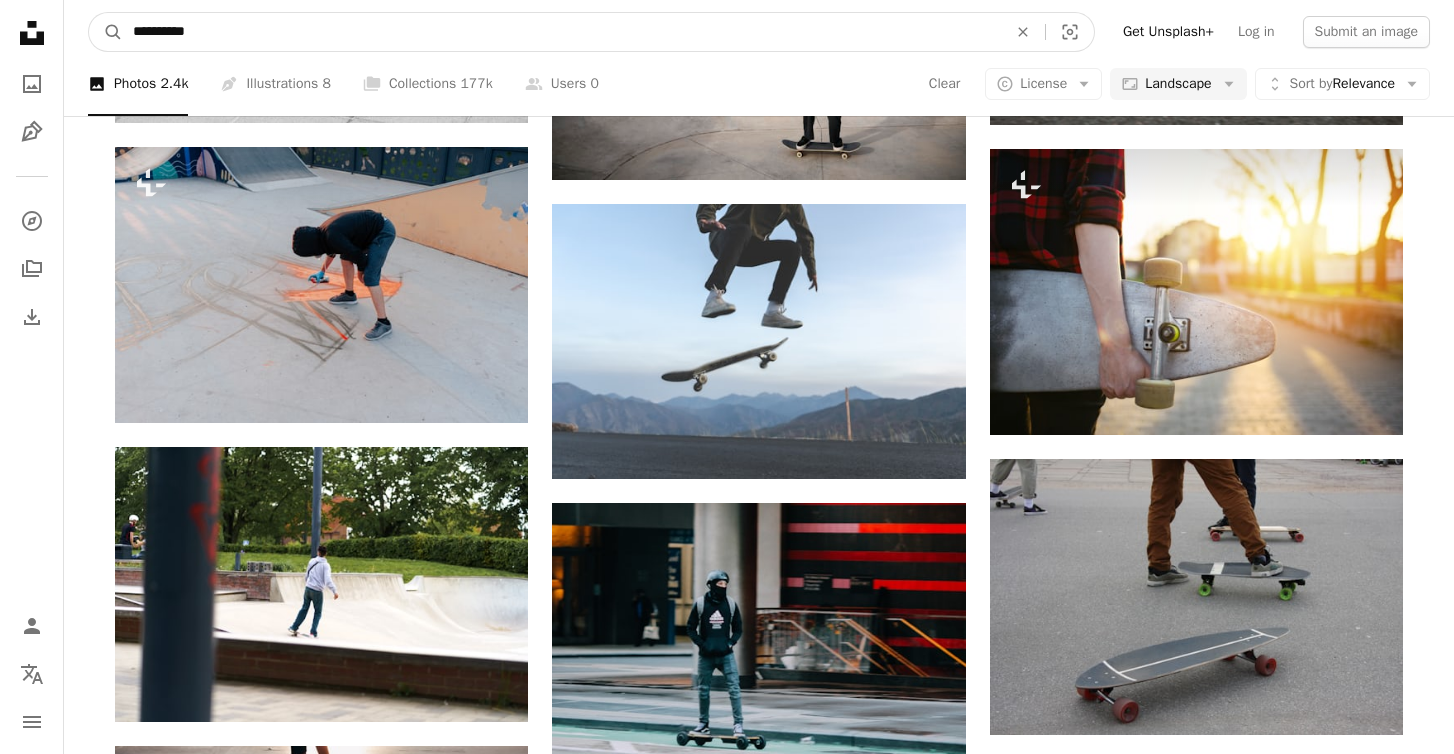 click on "A magnifying glass" at bounding box center [106, 32] 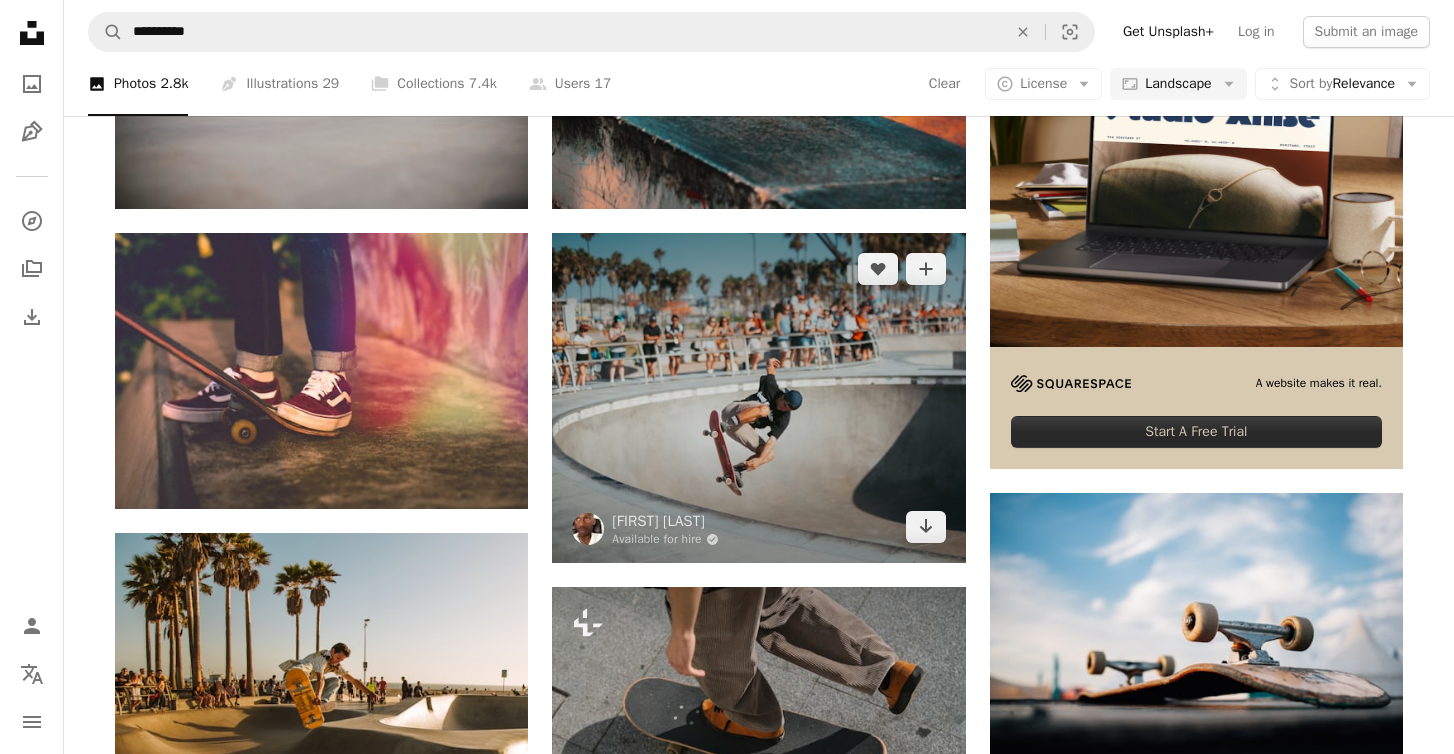 scroll, scrollTop: 655, scrollLeft: 0, axis: vertical 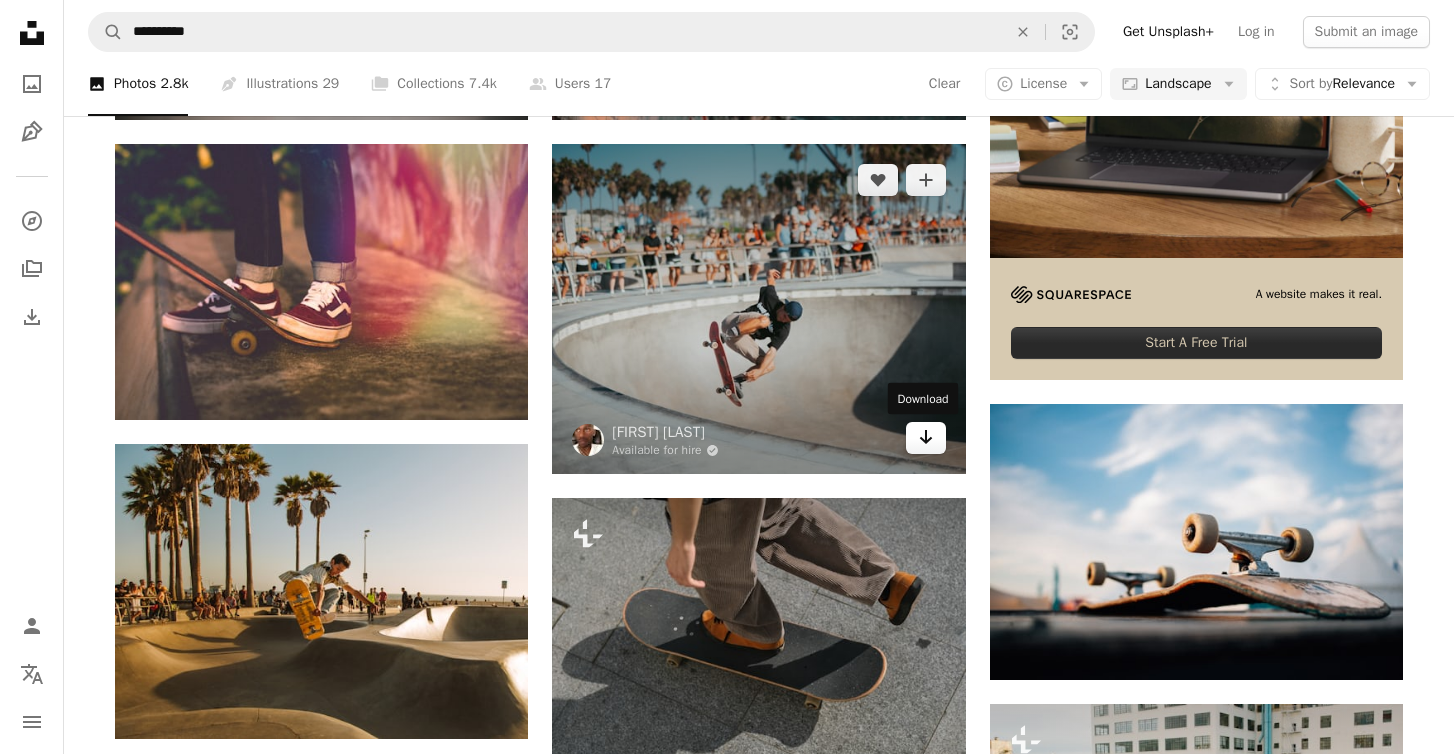 click on "Arrow pointing down" 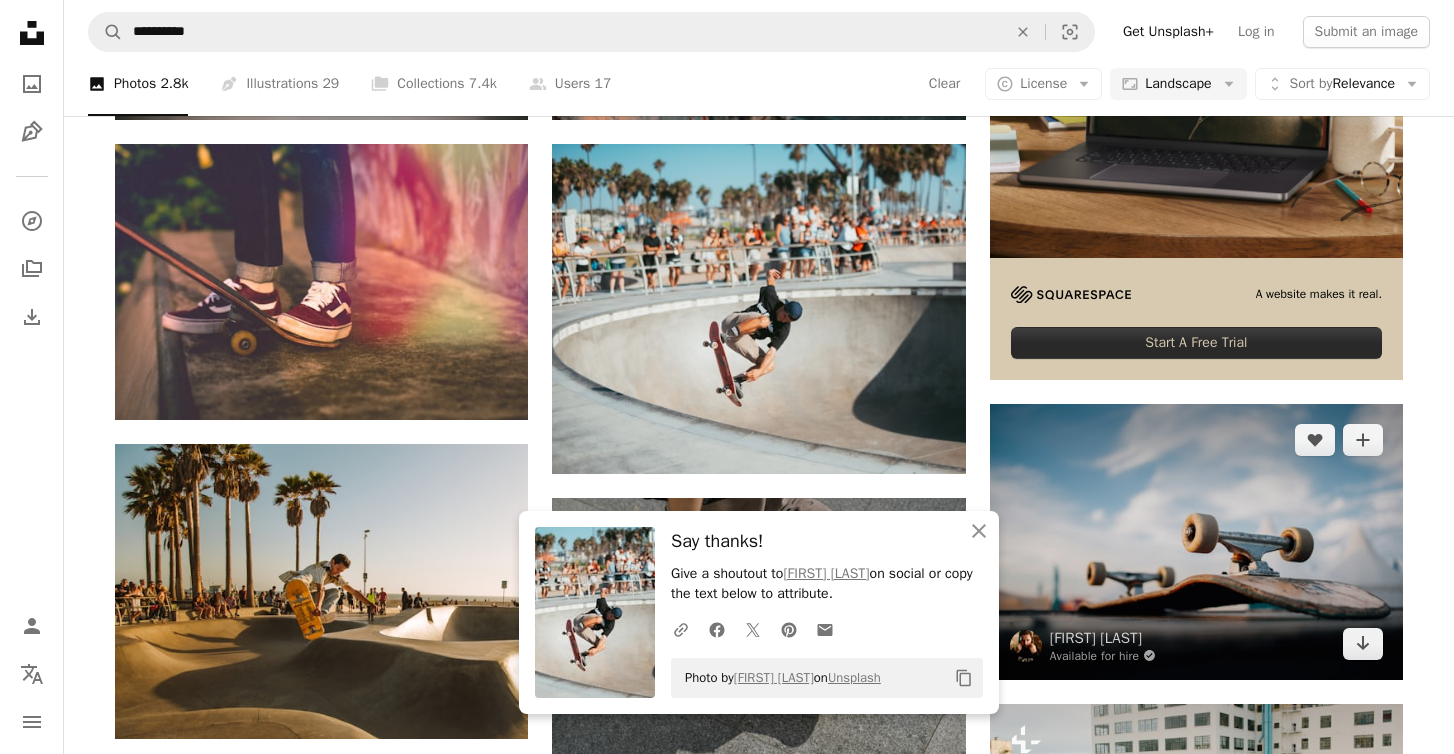 click at bounding box center (1196, 541) 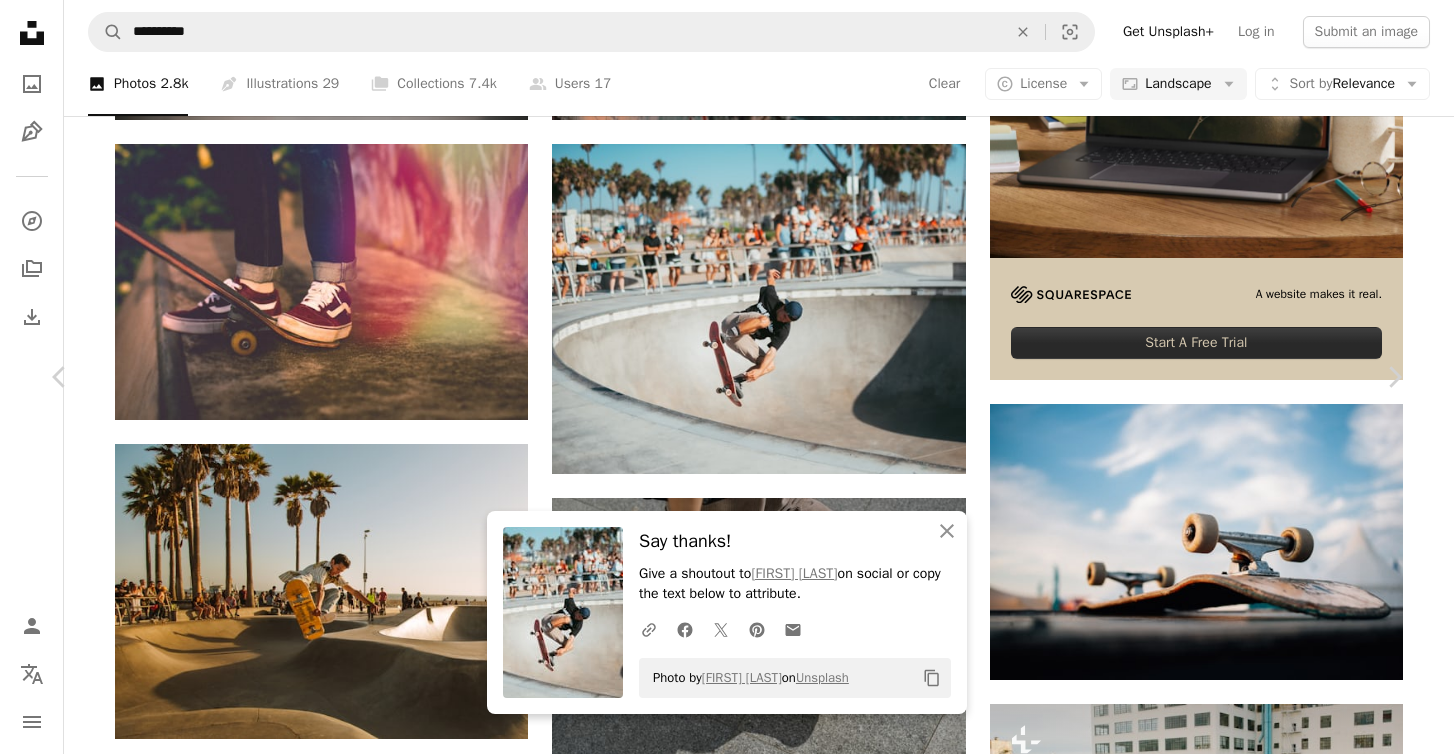 click on "Download free" at bounding box center (1205, 3398) 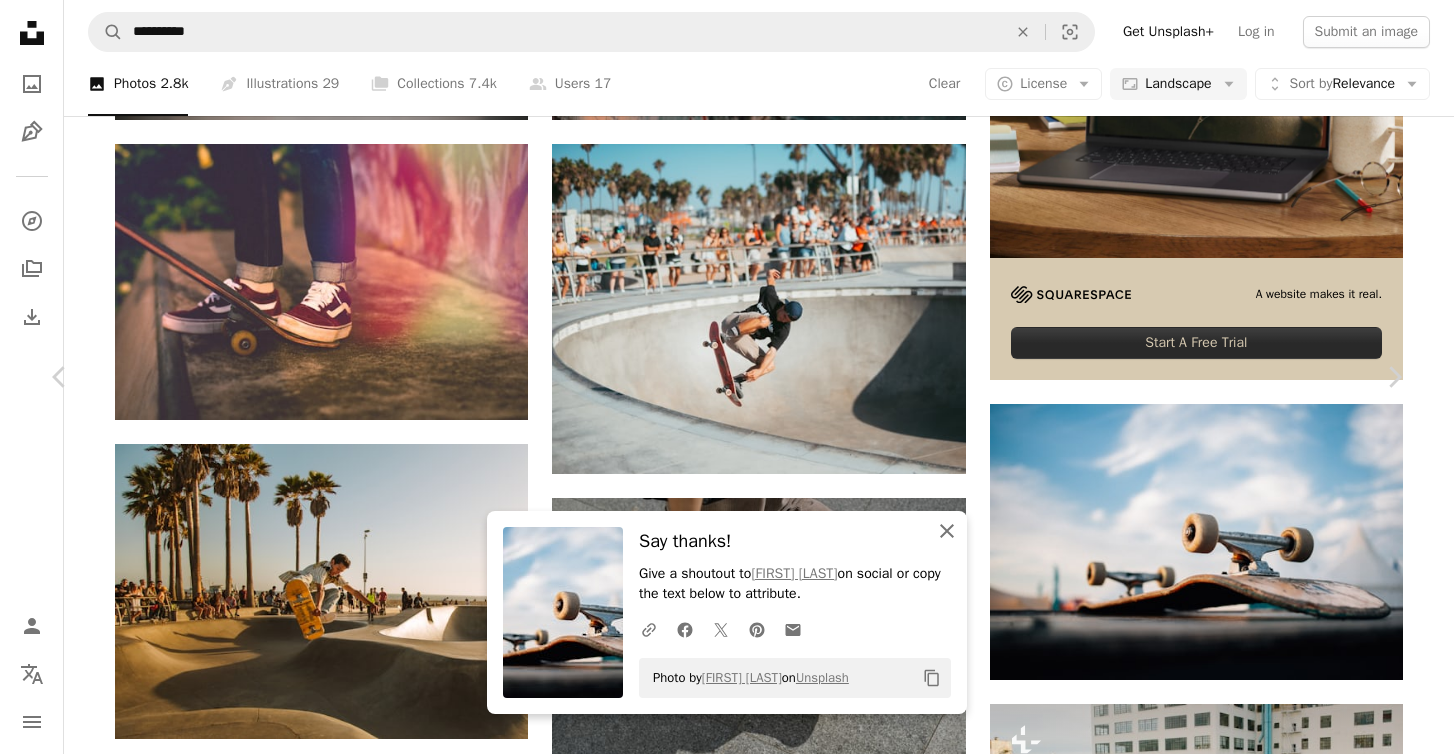 click 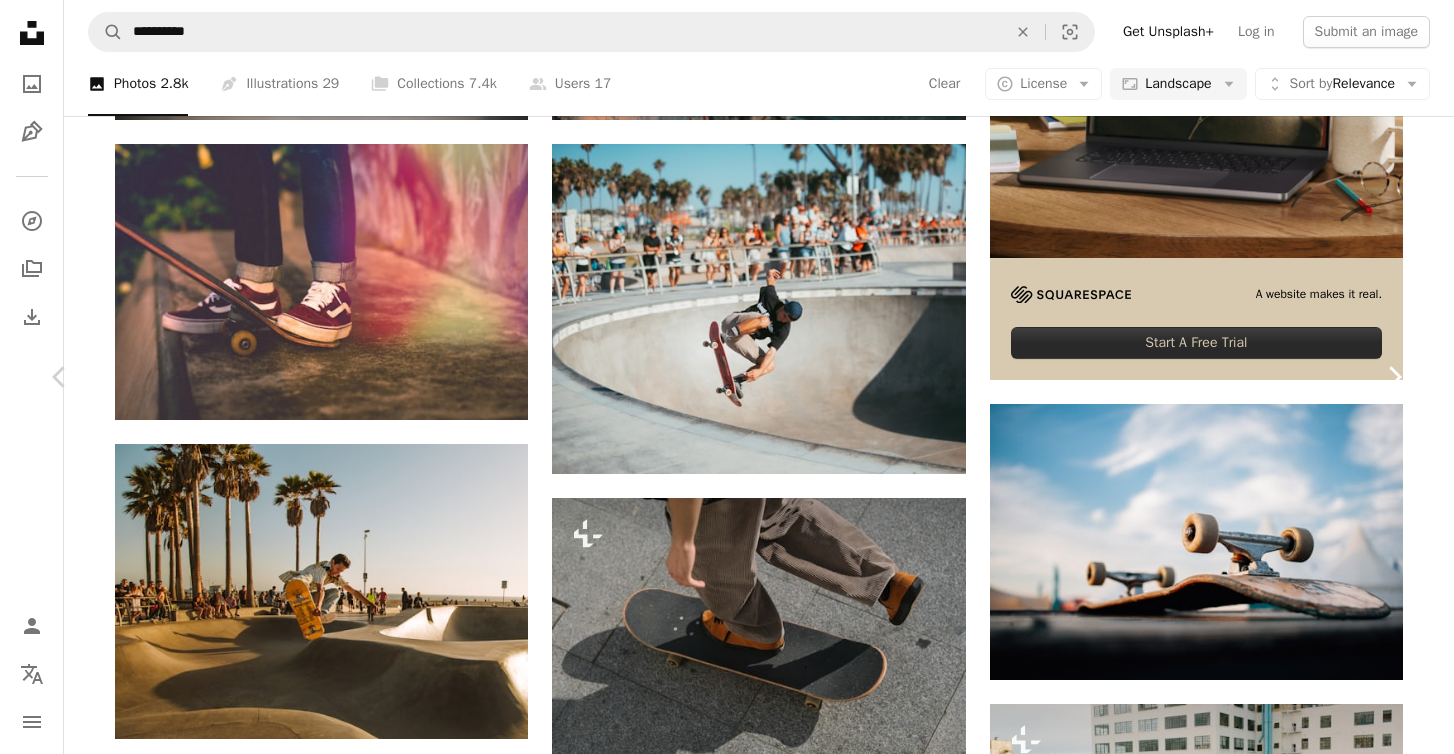 click on "Chevron right" at bounding box center [1394, 377] 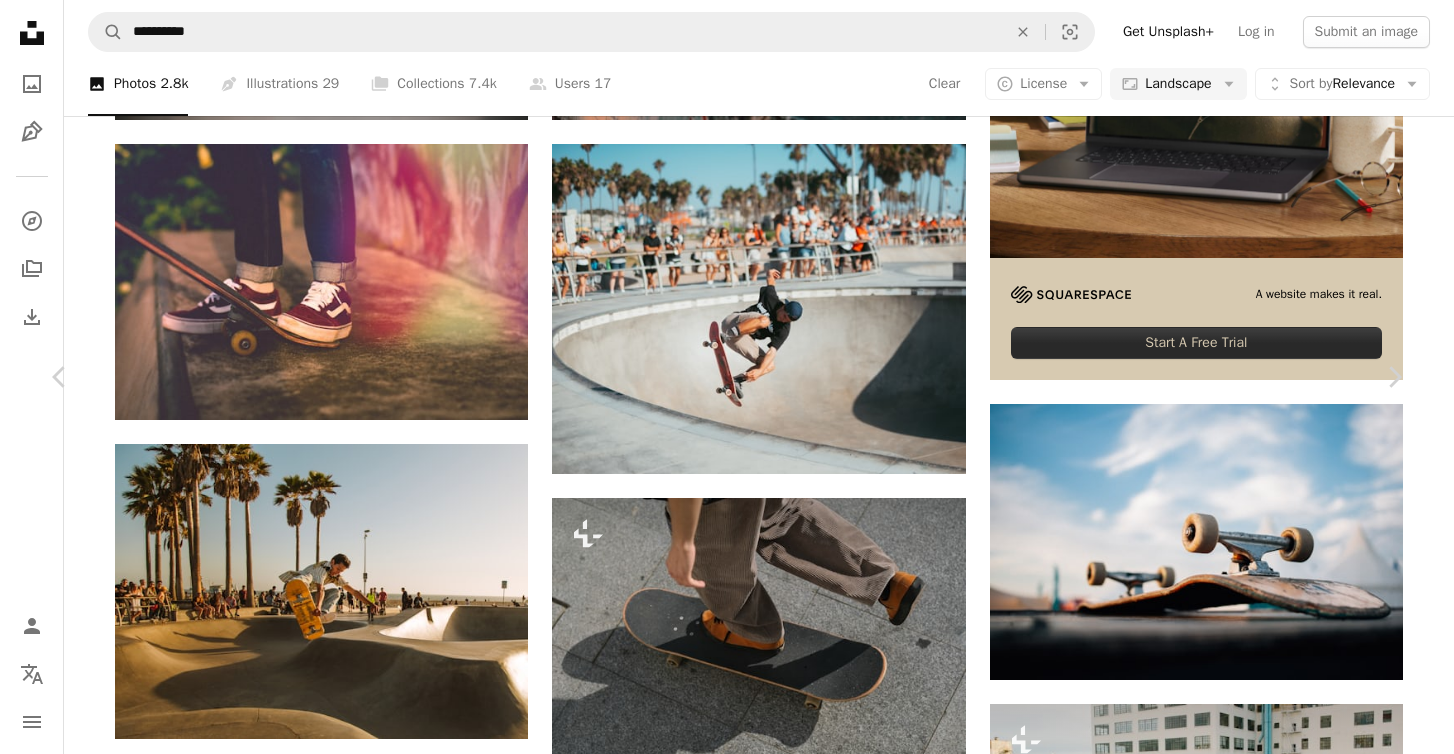click on "Available for hire A checkmark inside of a circle A heart A plus sign Download free Chevron down Zoom in Views [NUMBER] Downloads [NUMBER] Featured in Sports A forward-right arrow Share Info icon Info More Actions Calendar outlined Published on [MONTH] [DAY], [YEAR] Camera SONY, ILCE-7R Safety Free to use under the Unsplash License human sport grey sports machine skateboard Free pictures Browse premium related images on iStock | Save 20% with code UNSPLASH20 View more on iStock ↗ Related images A heart A plus sign [FIRST] [LAST] Available for hire A checkmark inside of a circle Arrow pointing down A heart A plus sign Getty Images For Unsplash+ A lock Download A heart A plus sign The Graphic Space Available for hire A checkmark inside of a circle Arrow pointing down A heart A plus sign [FIRST] [LAST] Available for hire A checkmark inside of a circle Arrow pointing down A heart" at bounding box center [727, 3728] 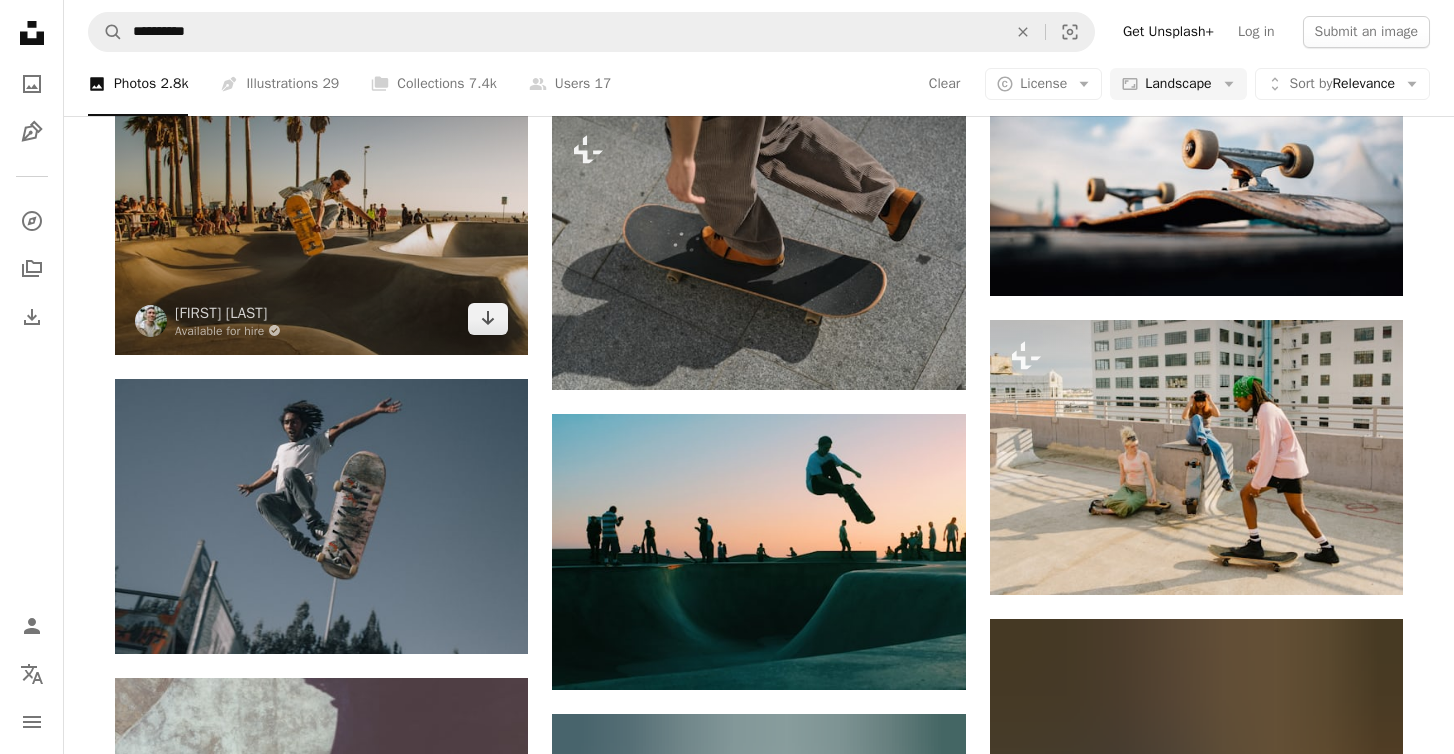 scroll, scrollTop: 1041, scrollLeft: 0, axis: vertical 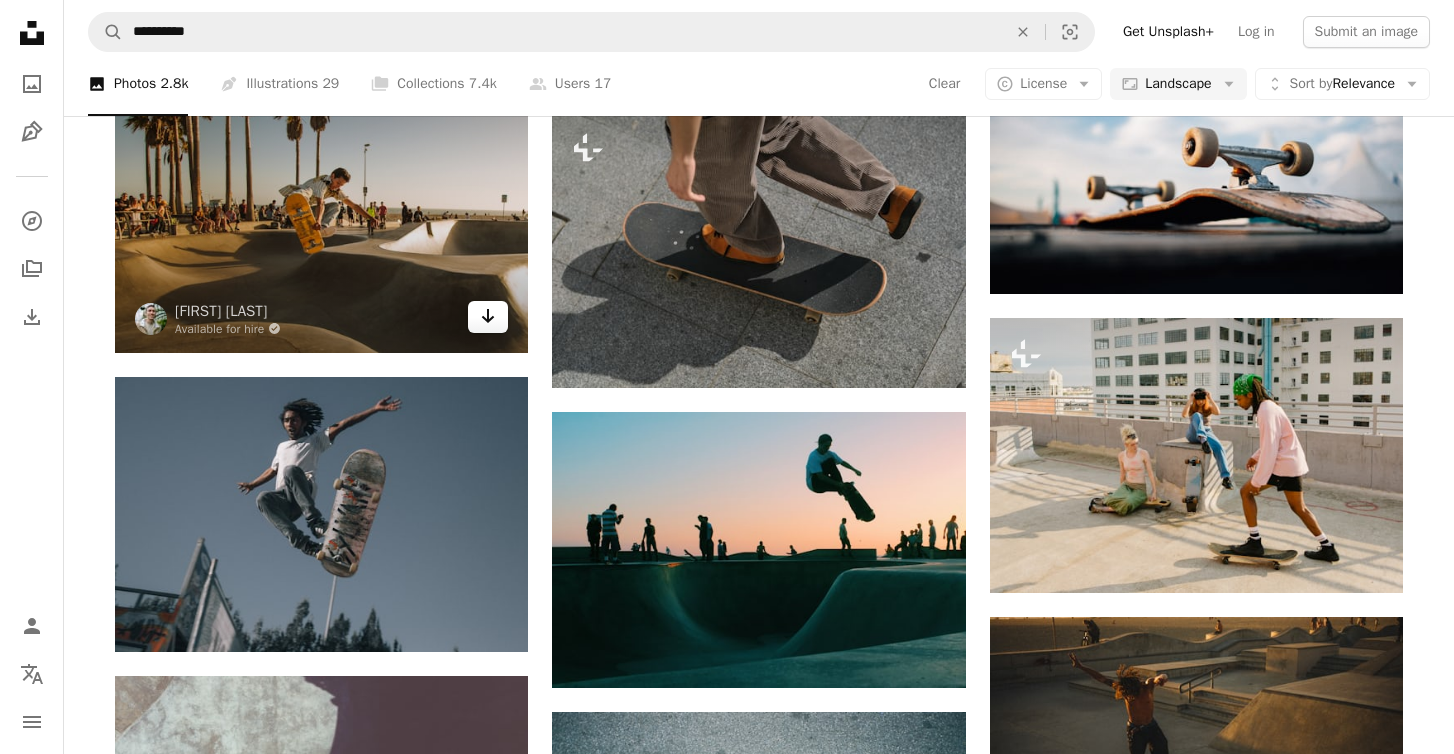 click on "Arrow pointing down" 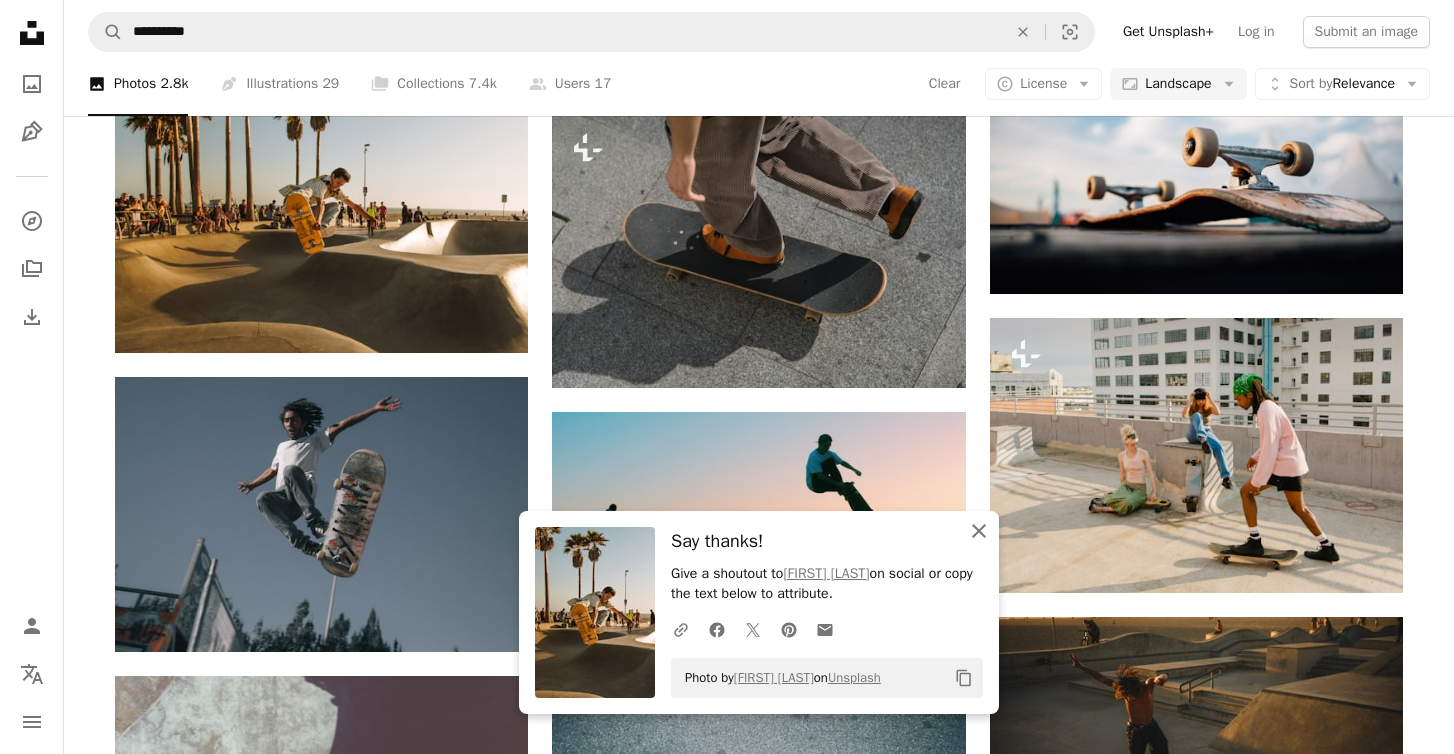 click on "An X shape" 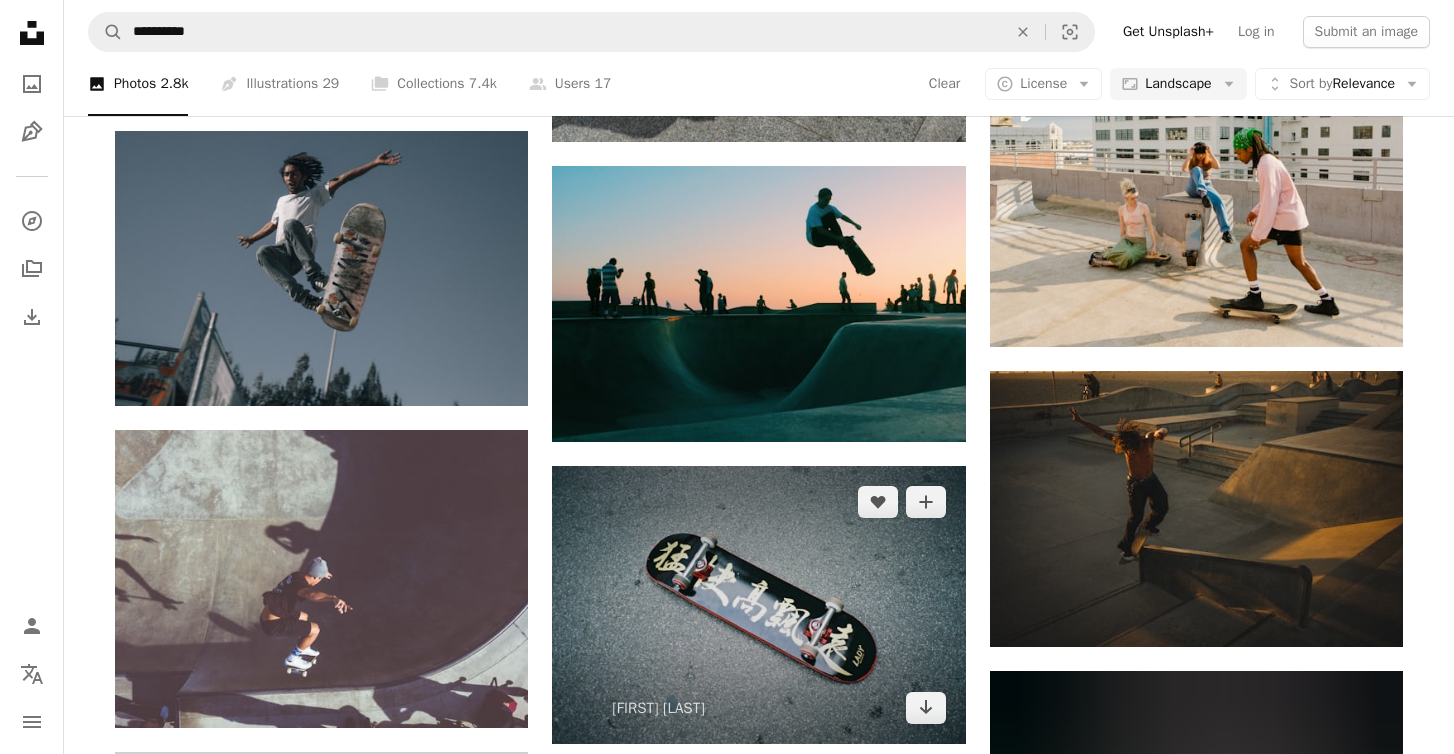 scroll, scrollTop: 1269, scrollLeft: 0, axis: vertical 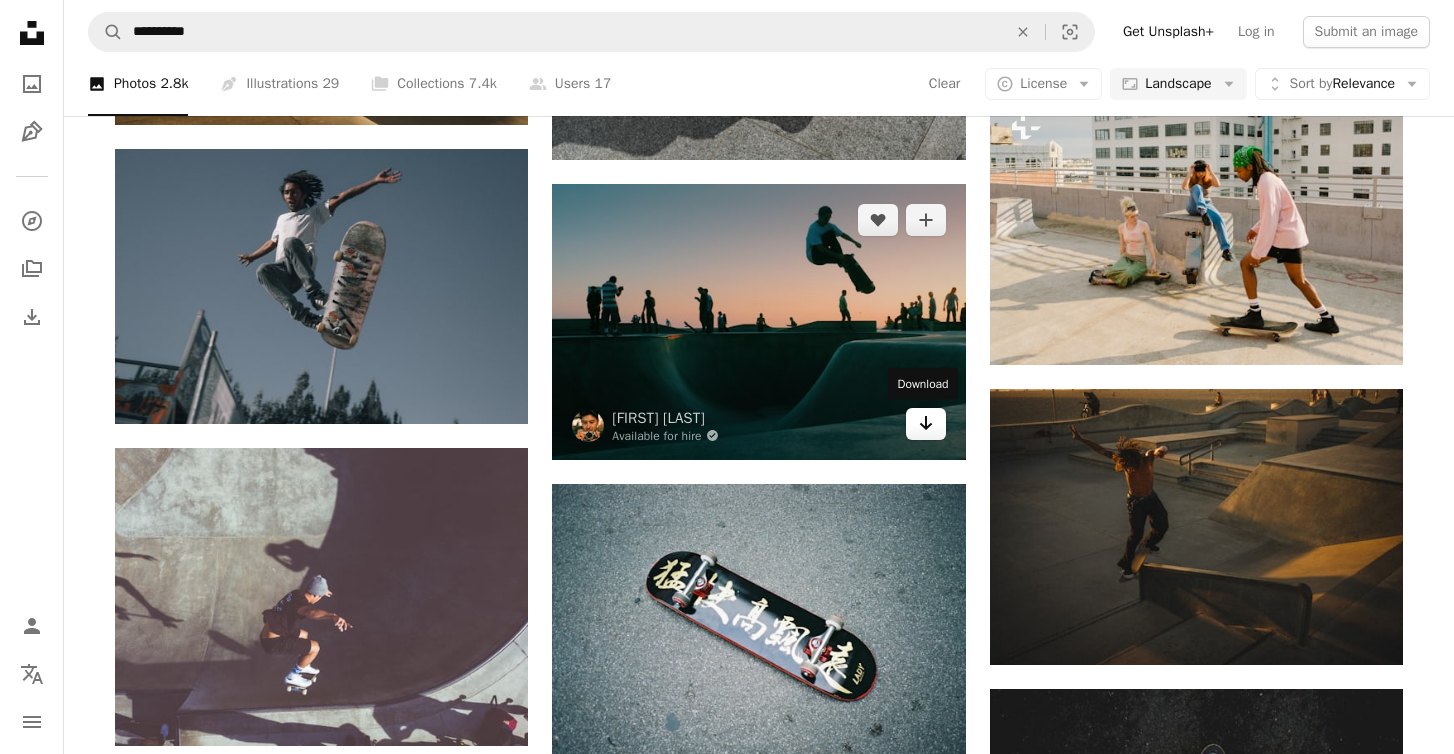 click 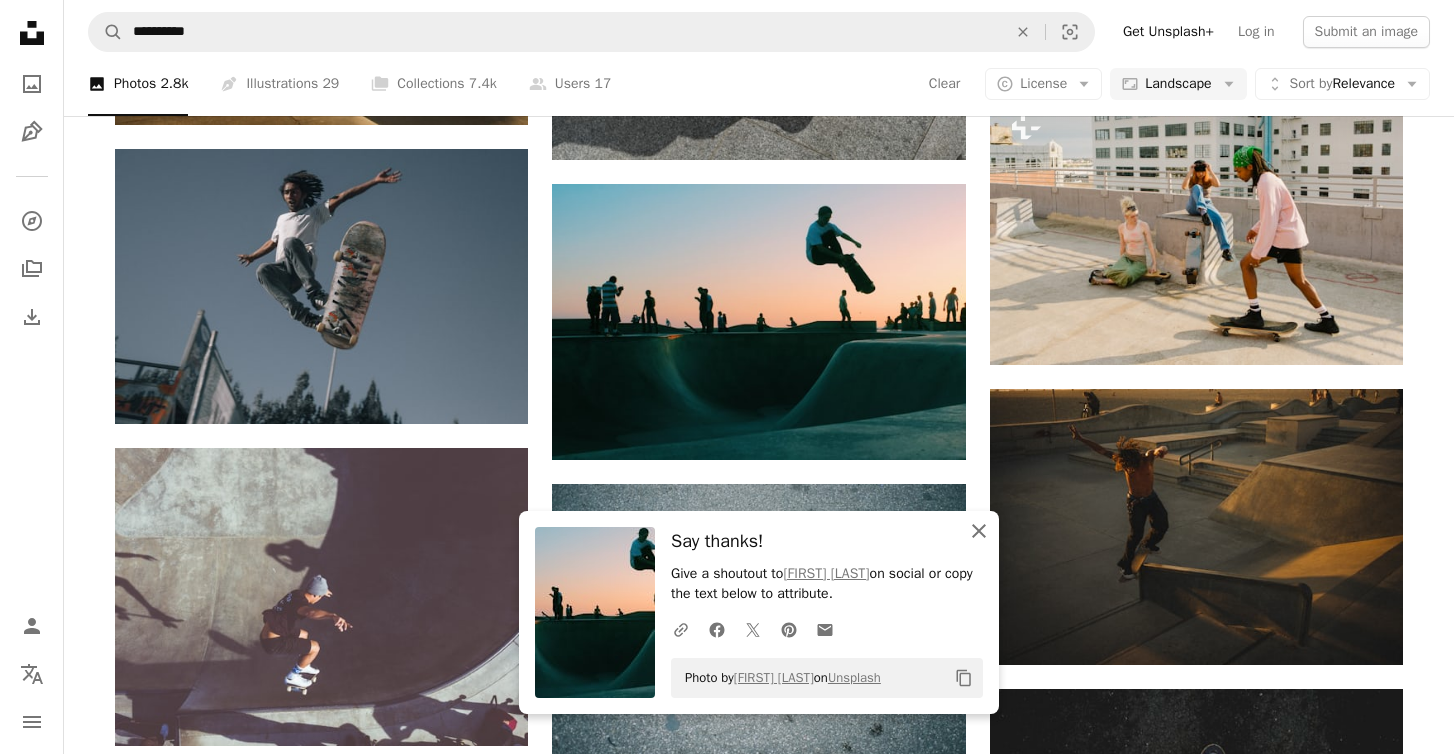 click on "An X shape" 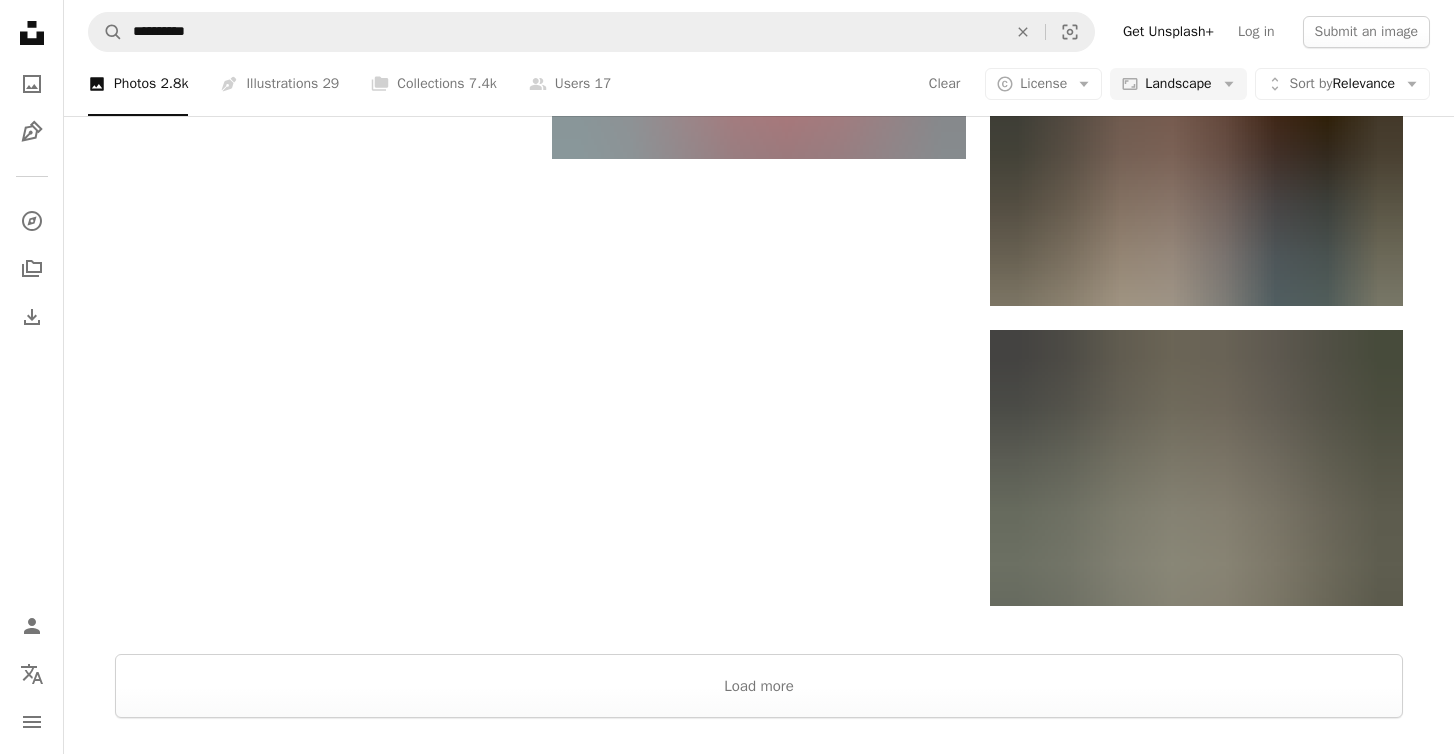 scroll, scrollTop: 2484, scrollLeft: 0, axis: vertical 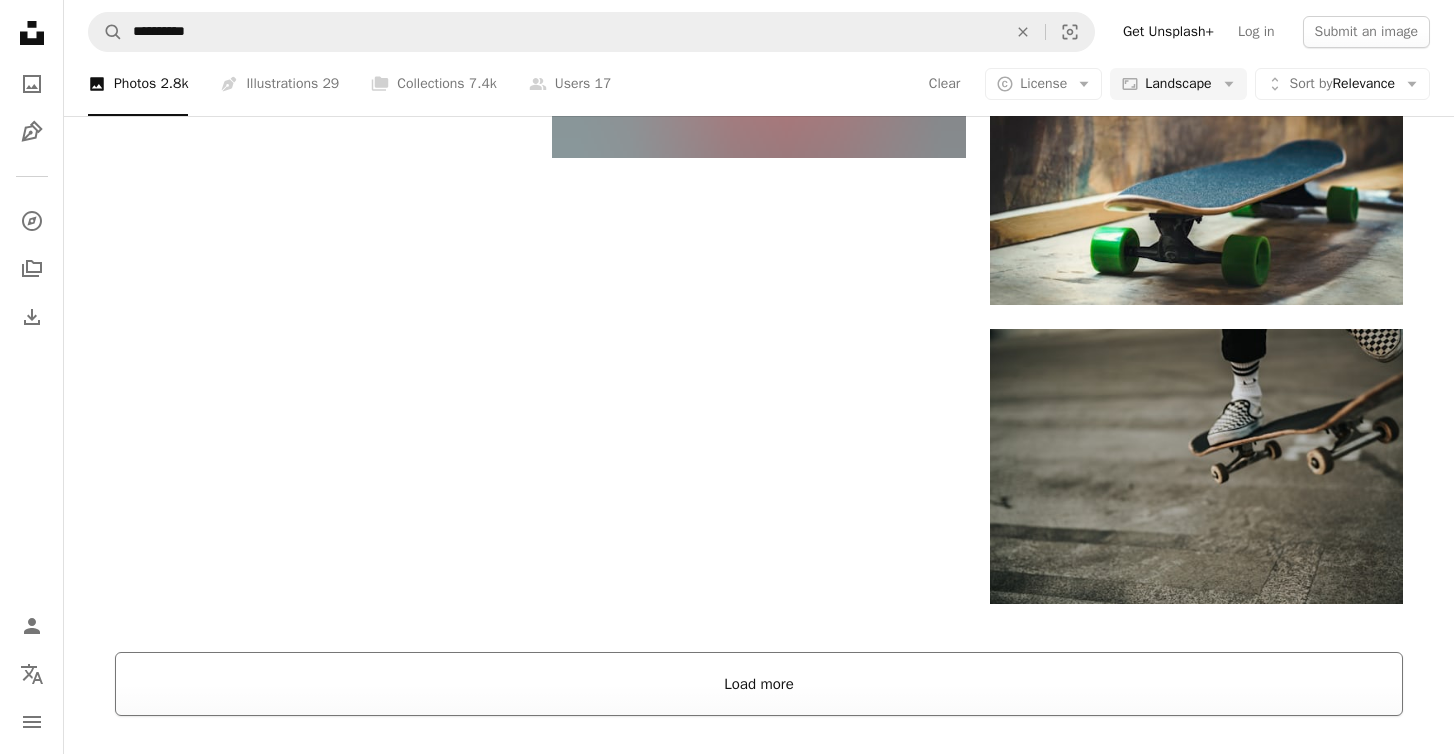 click on "Load more" at bounding box center (759, 684) 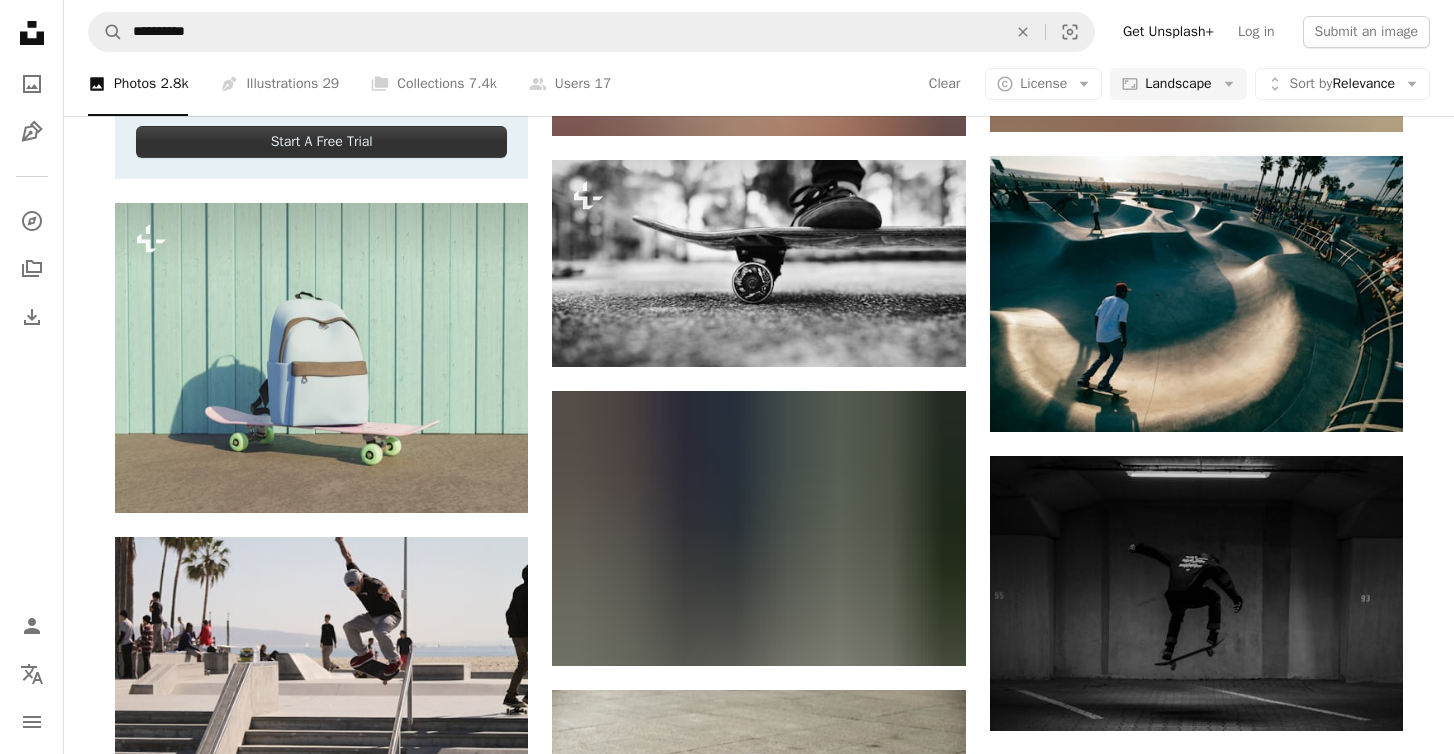 scroll, scrollTop: 3891, scrollLeft: 0, axis: vertical 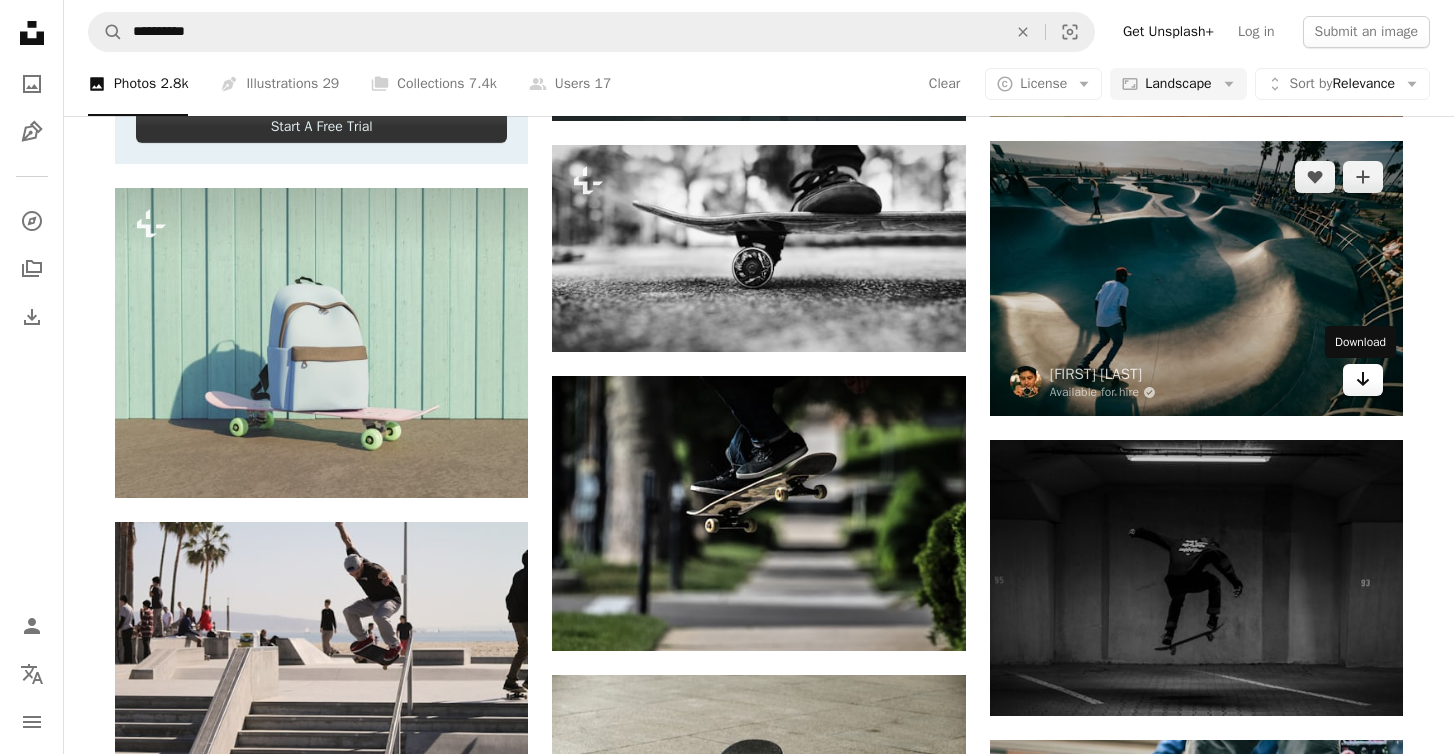 click on "Arrow pointing down" 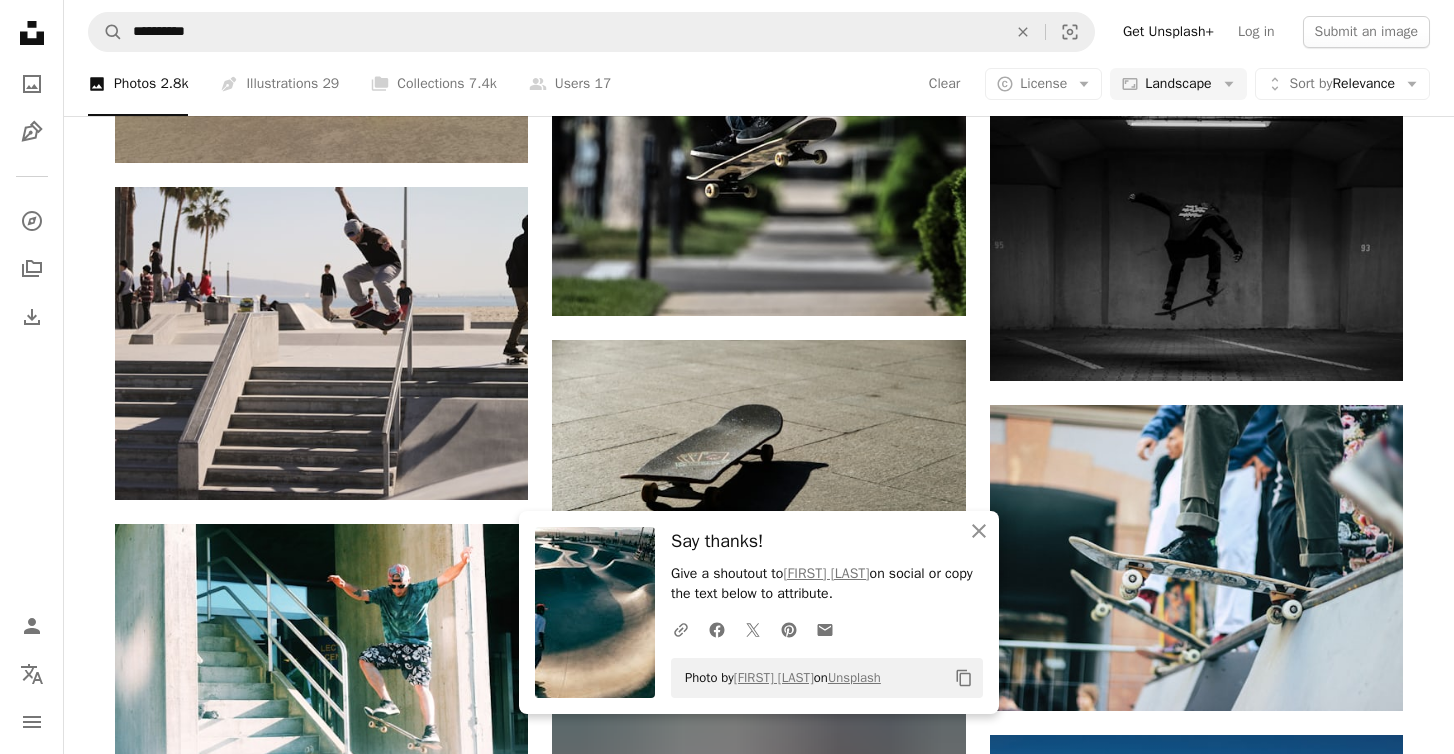 scroll, scrollTop: 4227, scrollLeft: 0, axis: vertical 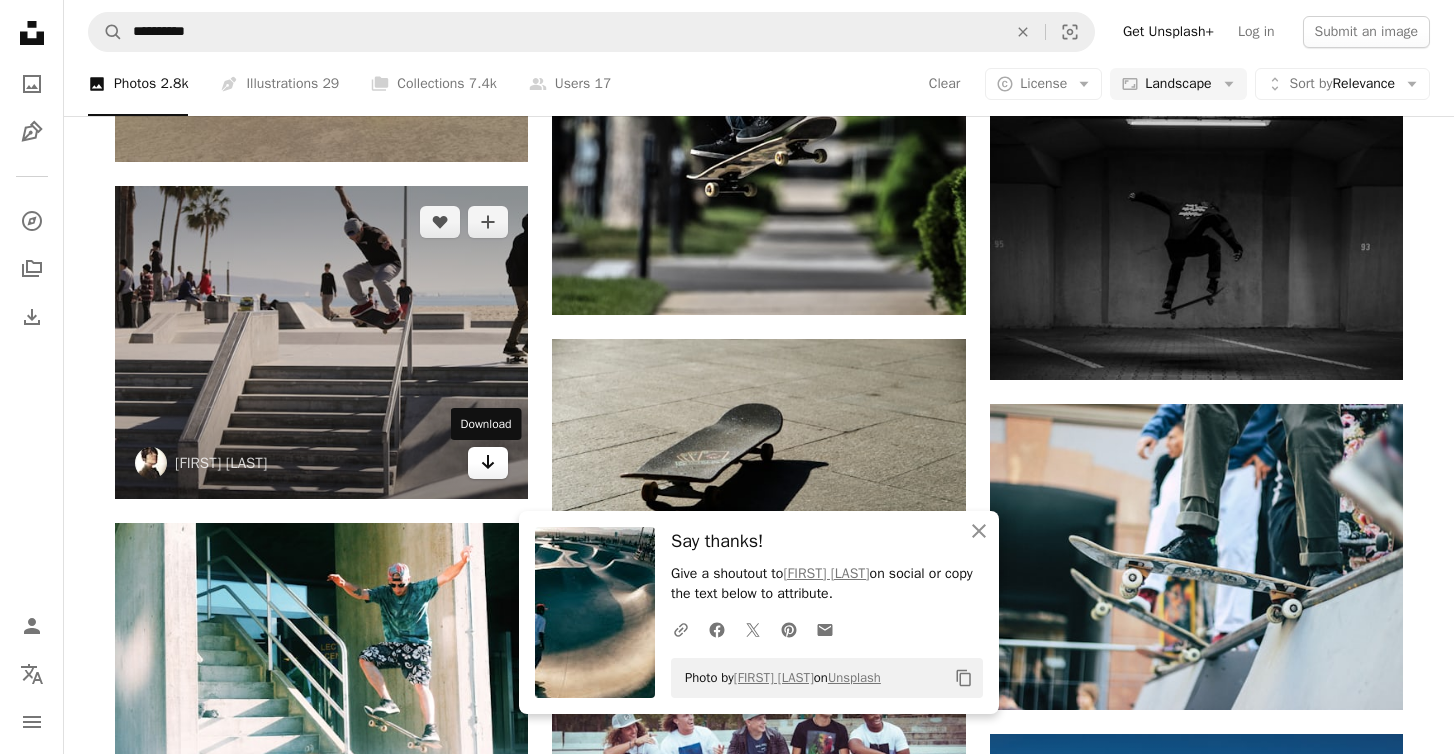 click 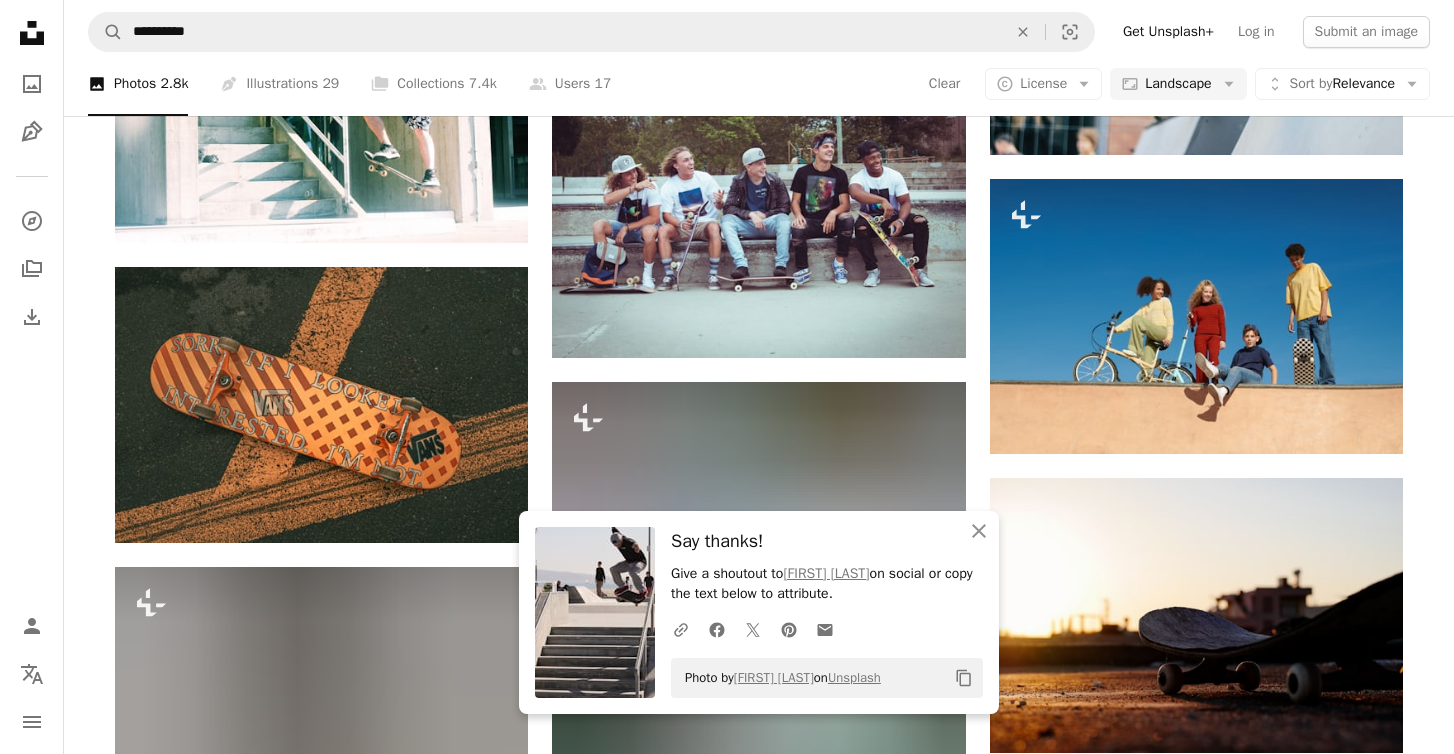 scroll, scrollTop: 4783, scrollLeft: 0, axis: vertical 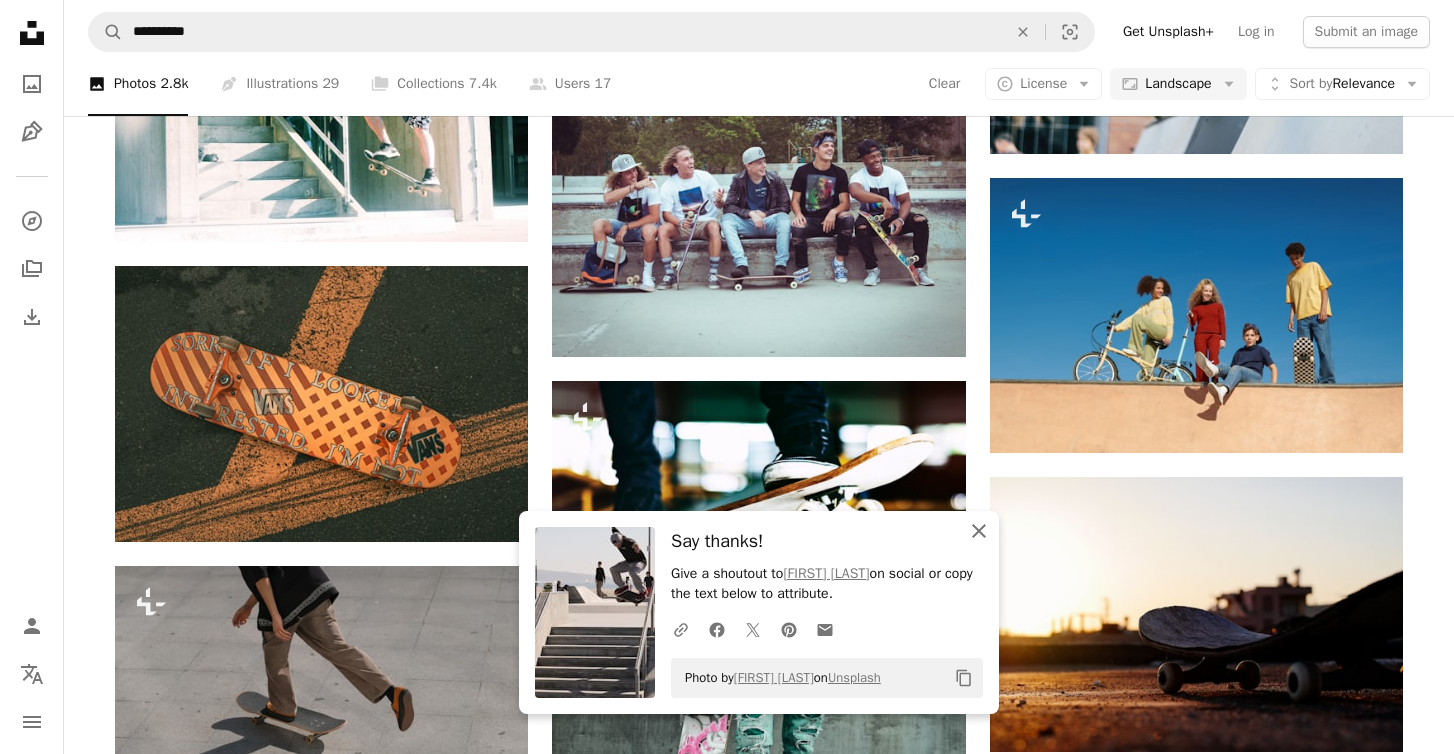 click 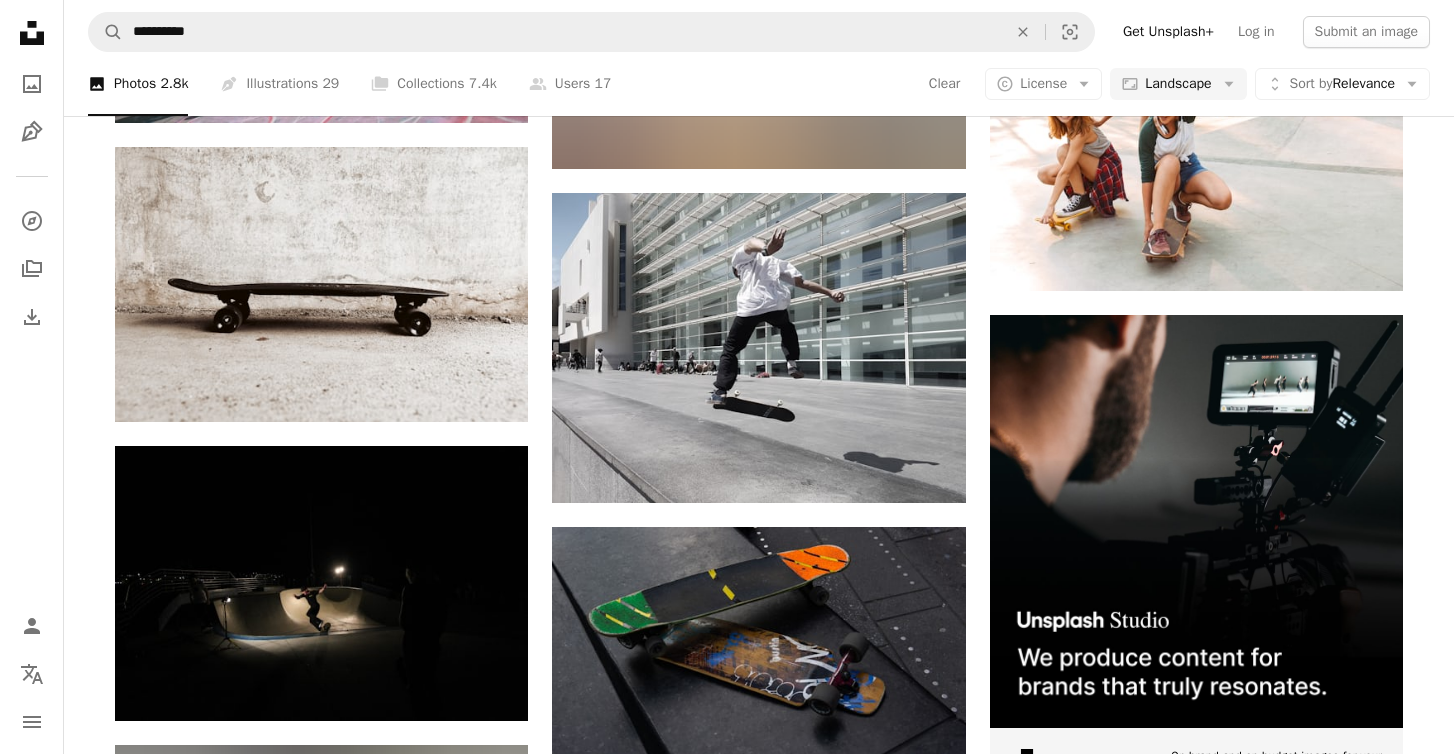 scroll, scrollTop: 6104, scrollLeft: 0, axis: vertical 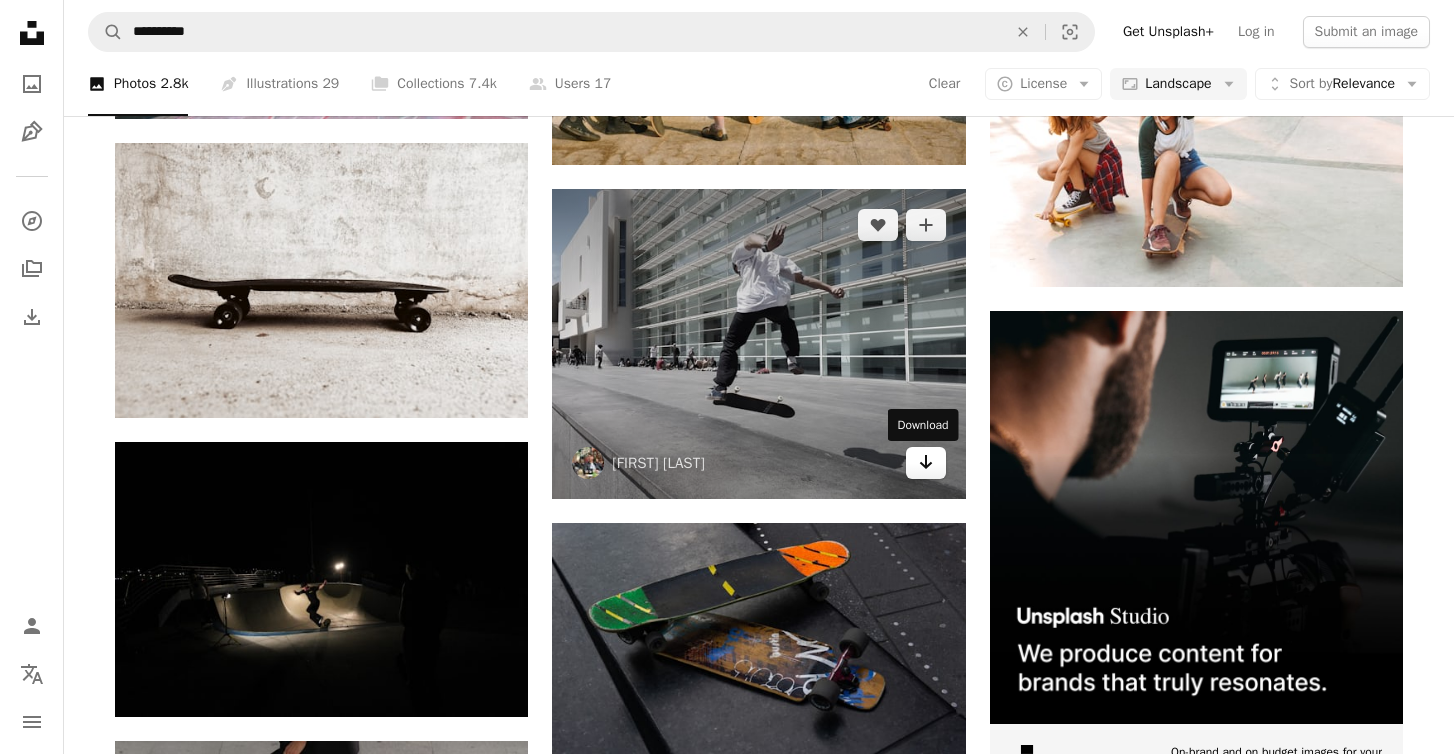 click on "Arrow pointing down" 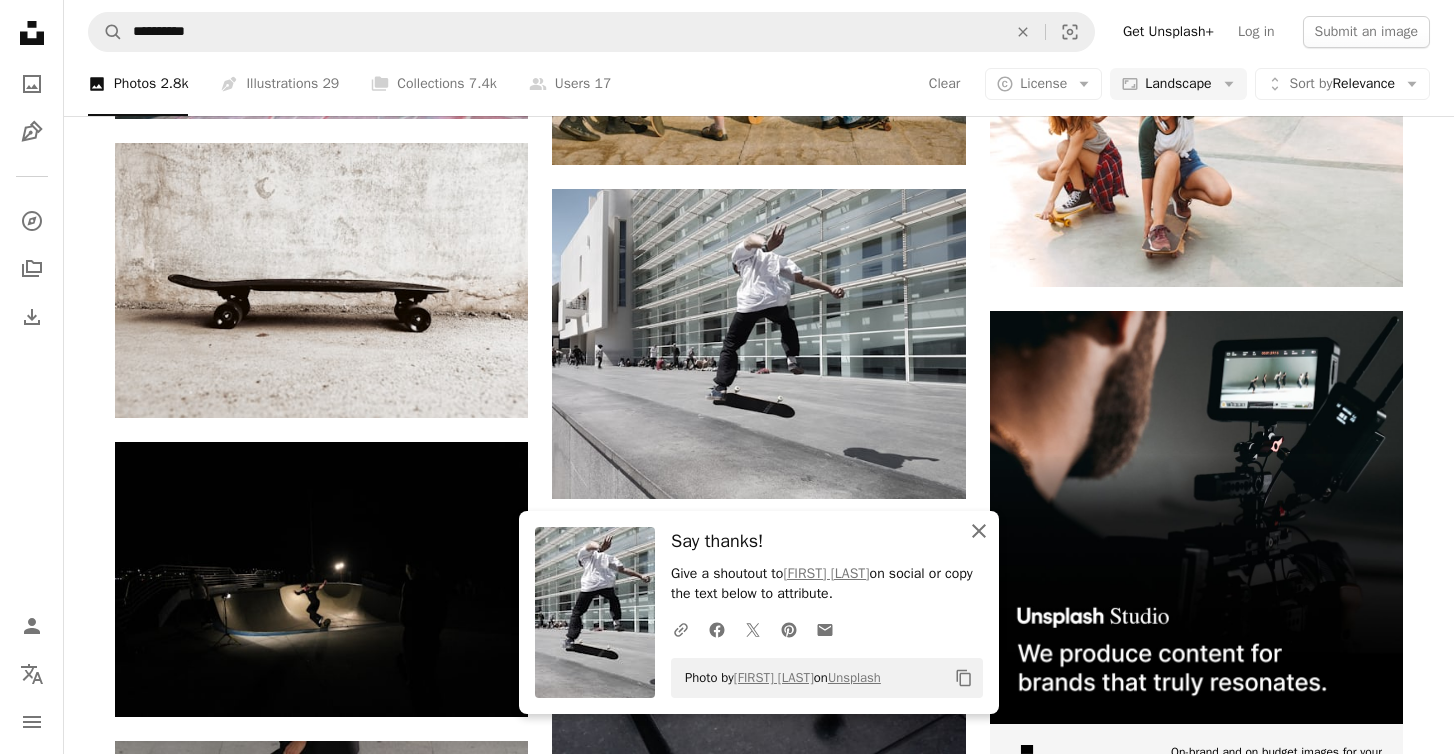 click 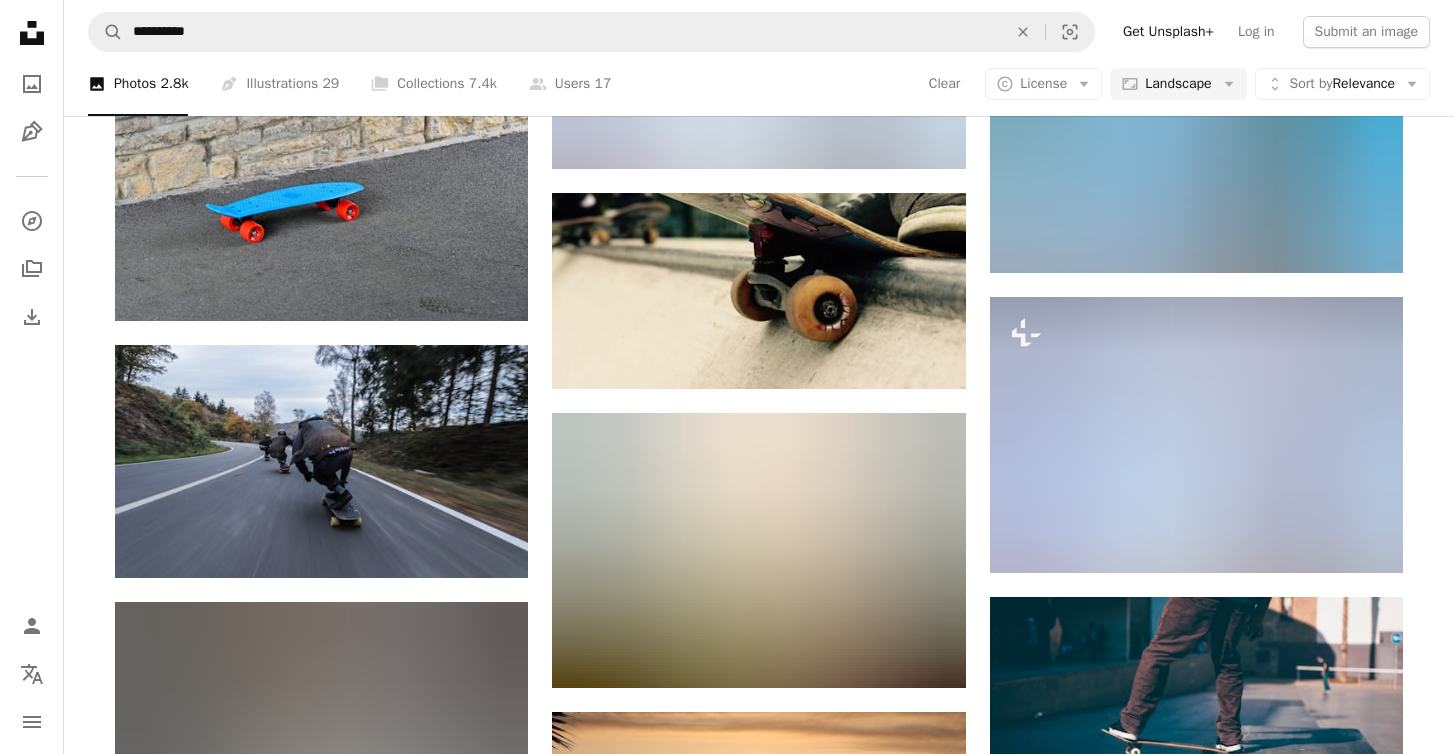 scroll, scrollTop: 10381, scrollLeft: 0, axis: vertical 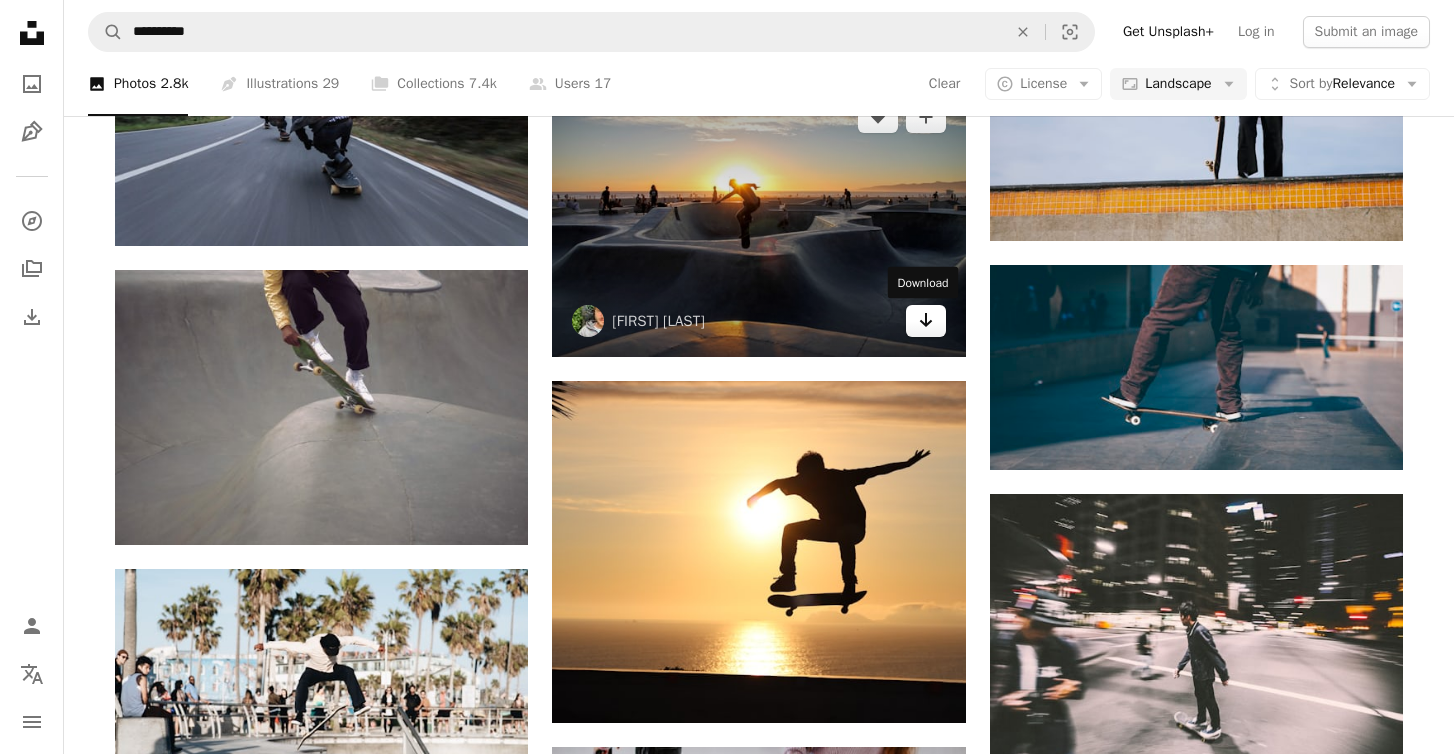 click on "Arrow pointing down" 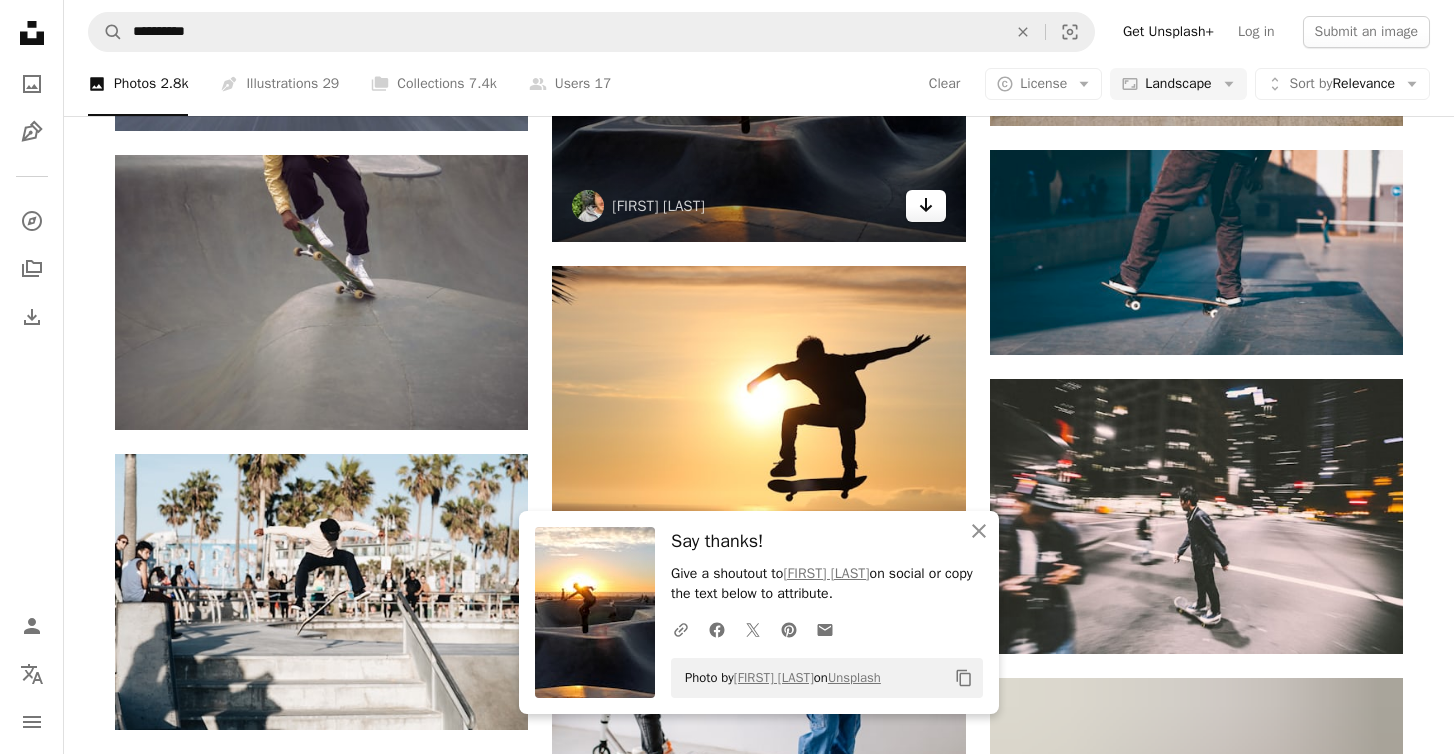 scroll, scrollTop: 10561, scrollLeft: 0, axis: vertical 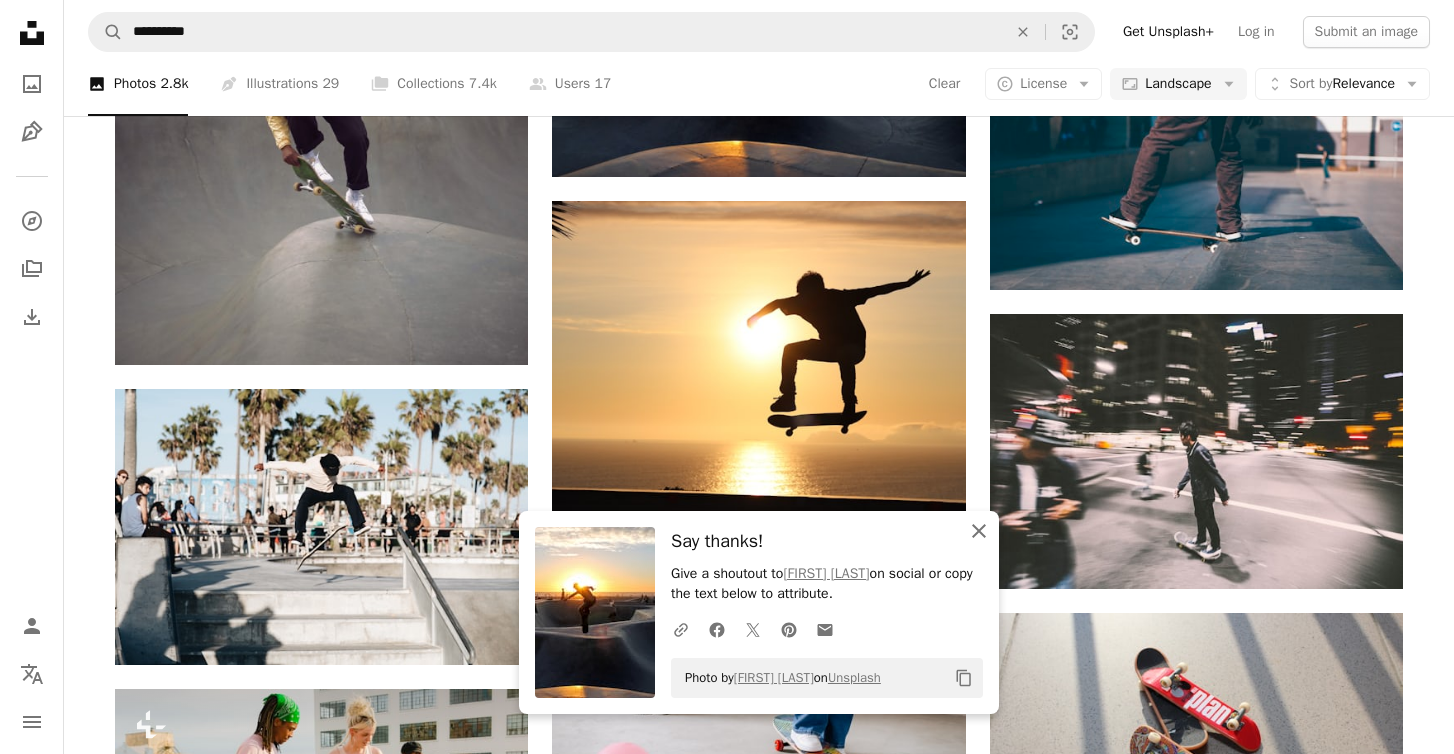 click 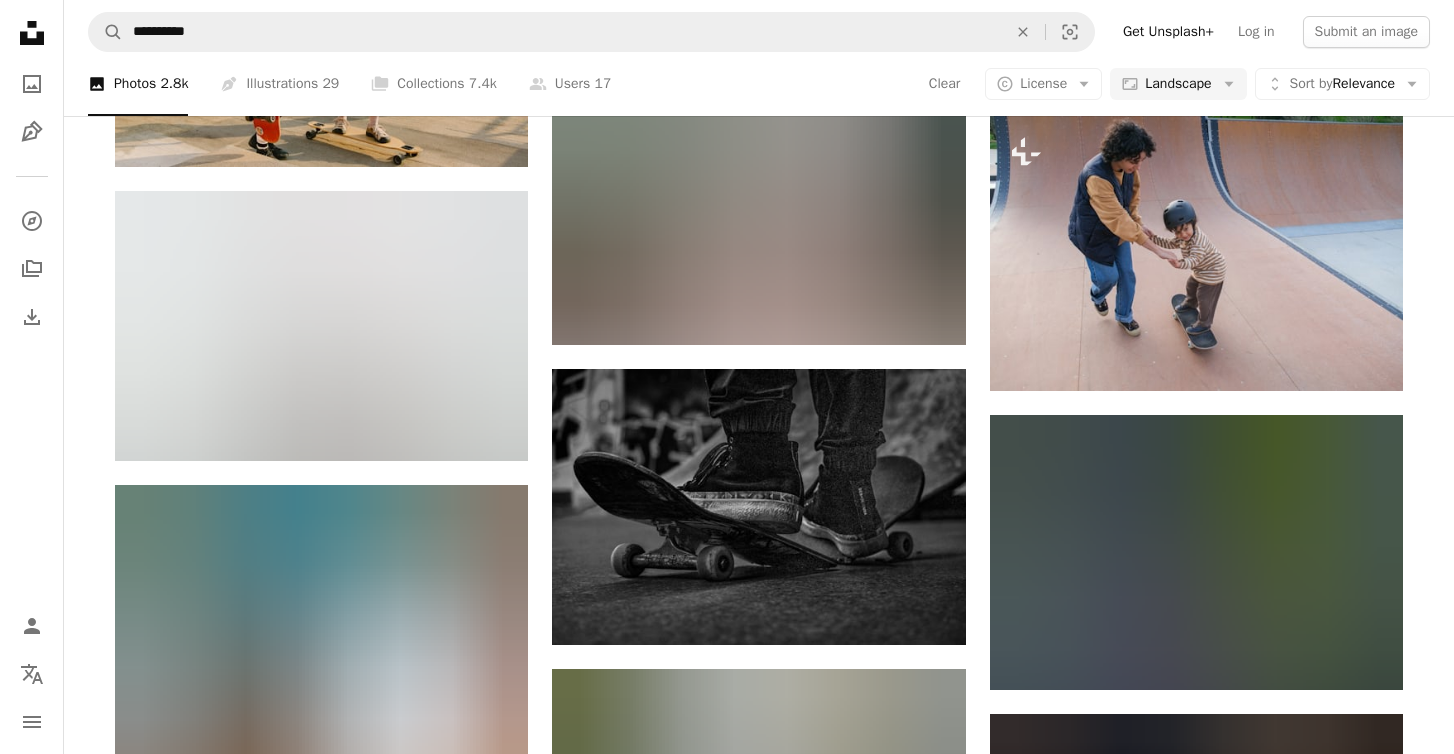 scroll, scrollTop: 11392, scrollLeft: 0, axis: vertical 